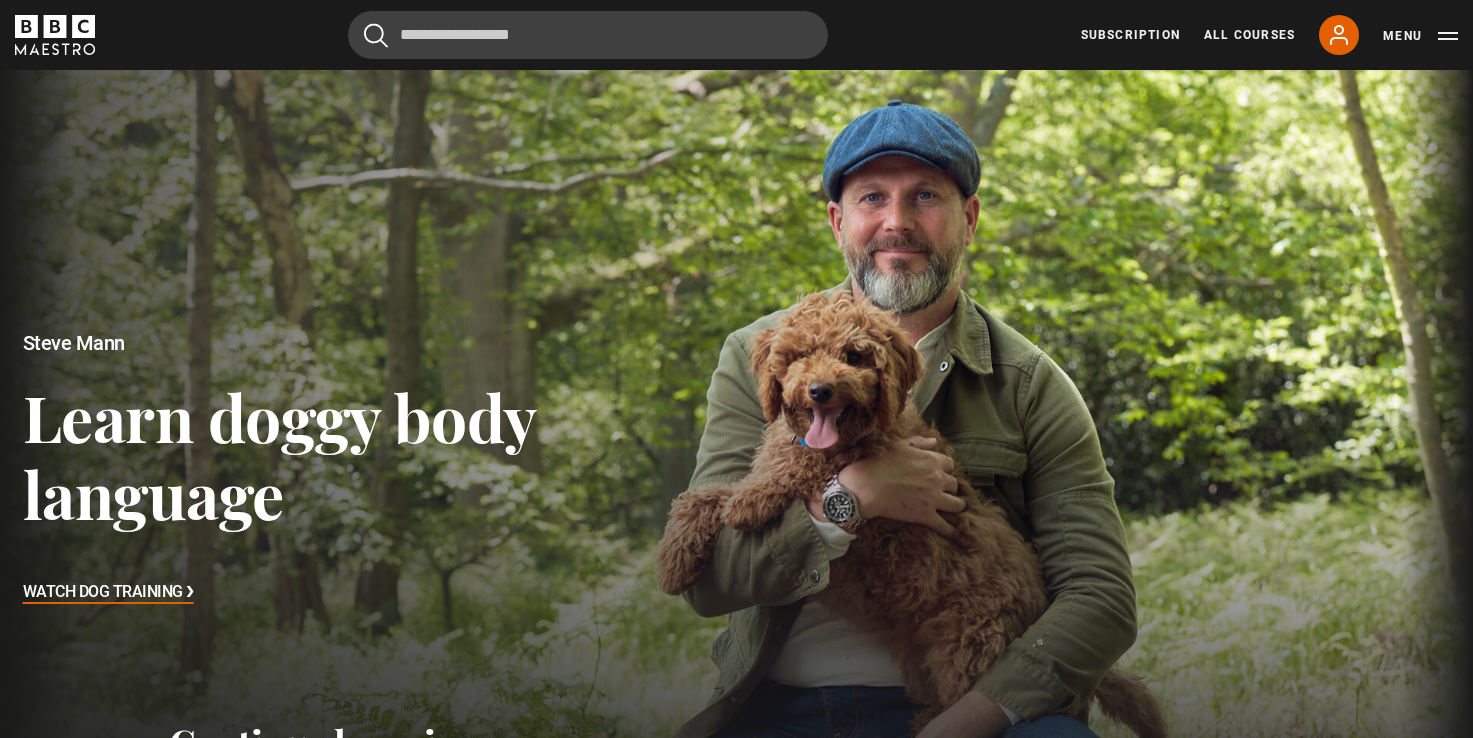 scroll, scrollTop: 0, scrollLeft: 0, axis: both 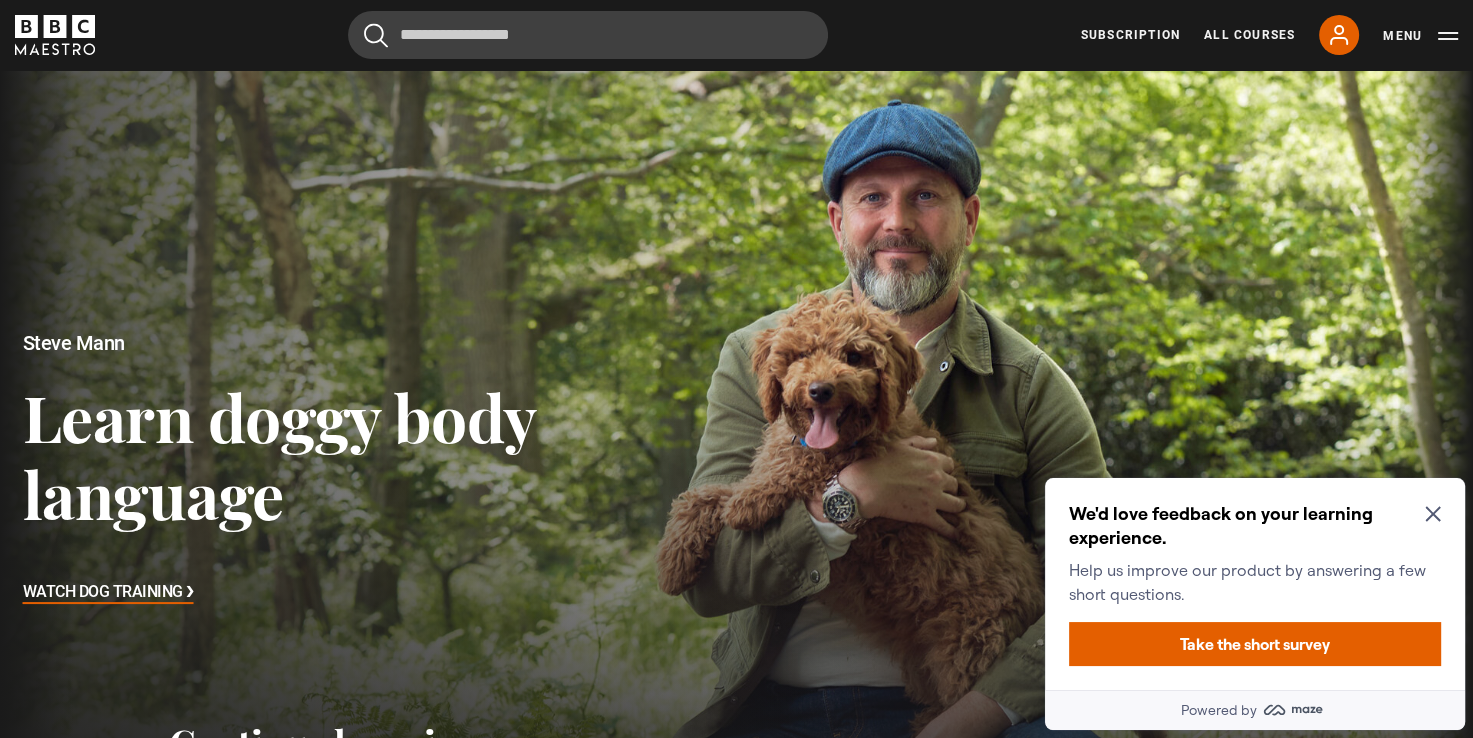 click 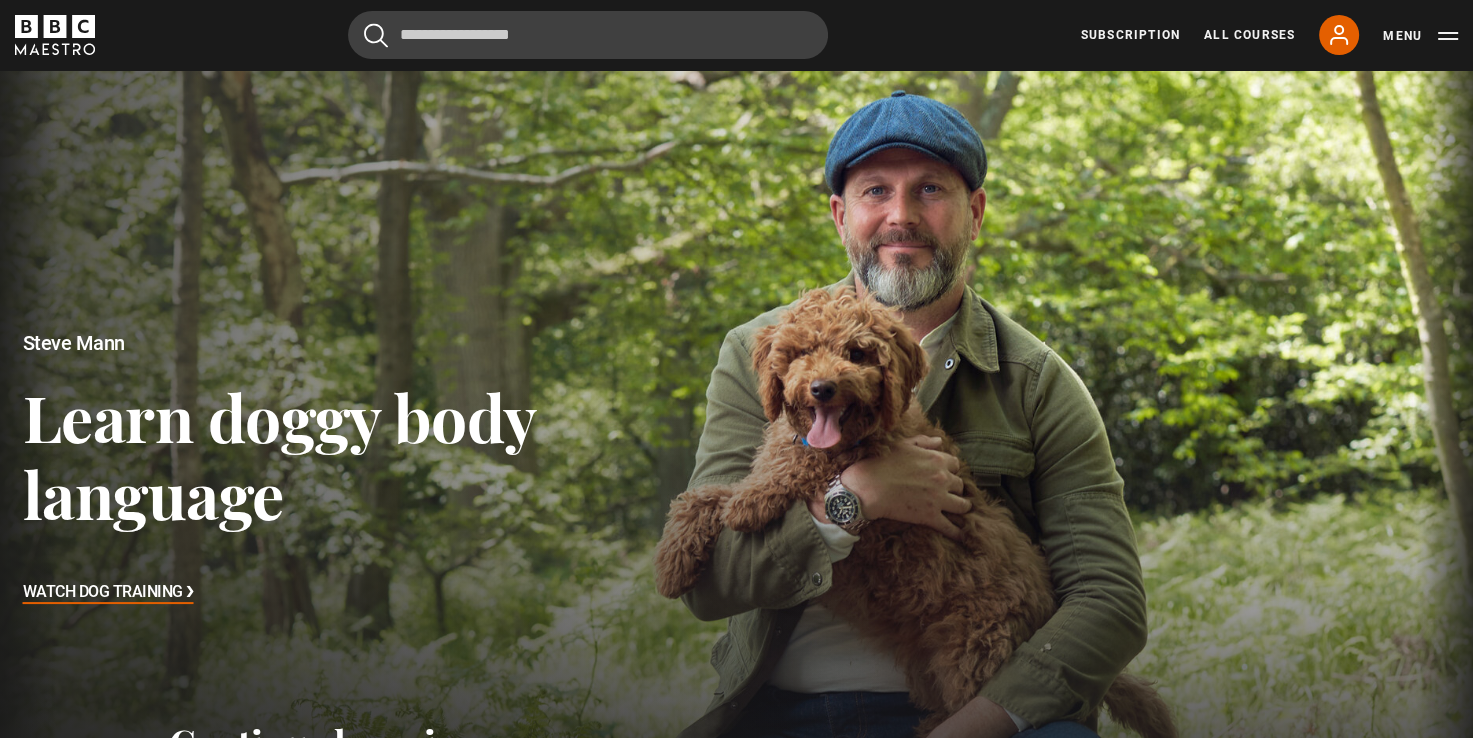 click on "Watch
Dog Training ❯" at bounding box center (108, 593) 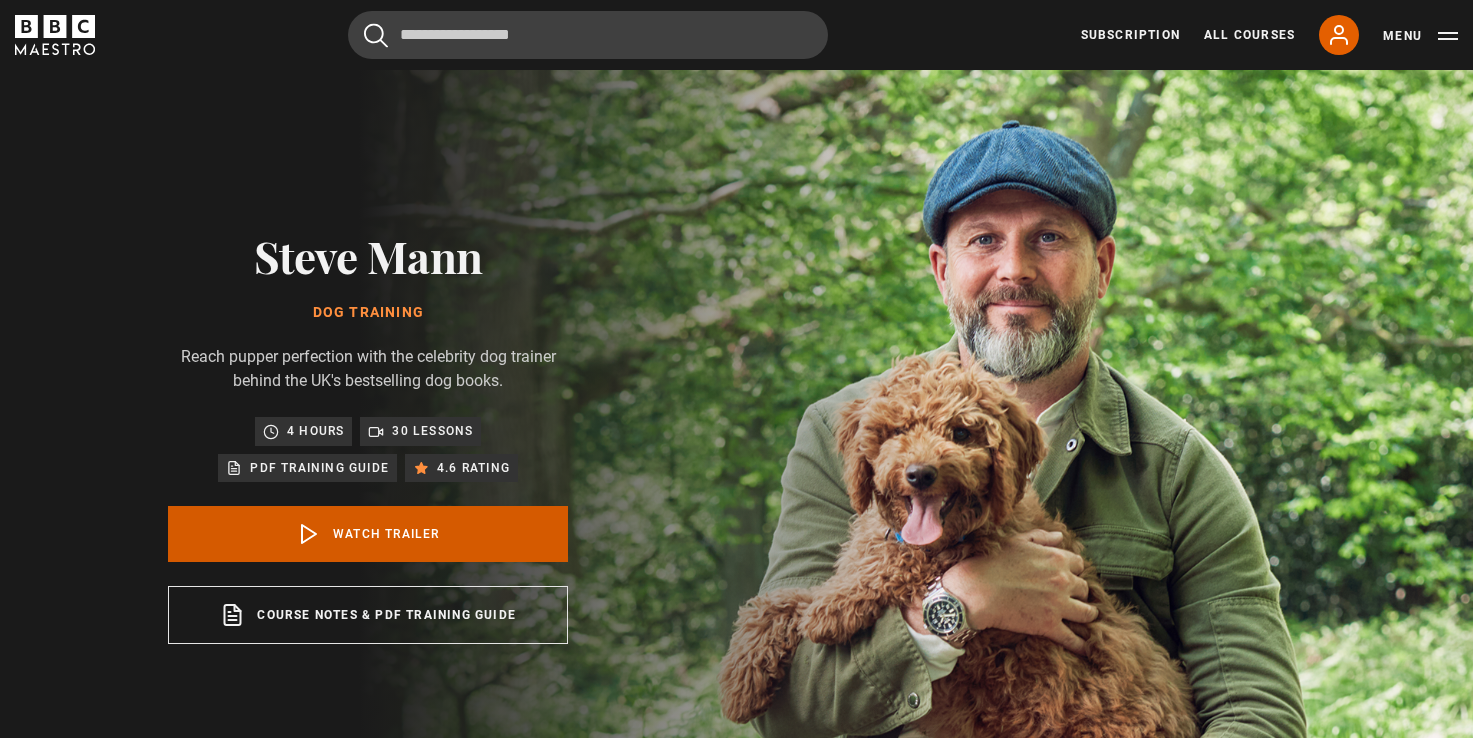 scroll, scrollTop: 0, scrollLeft: 0, axis: both 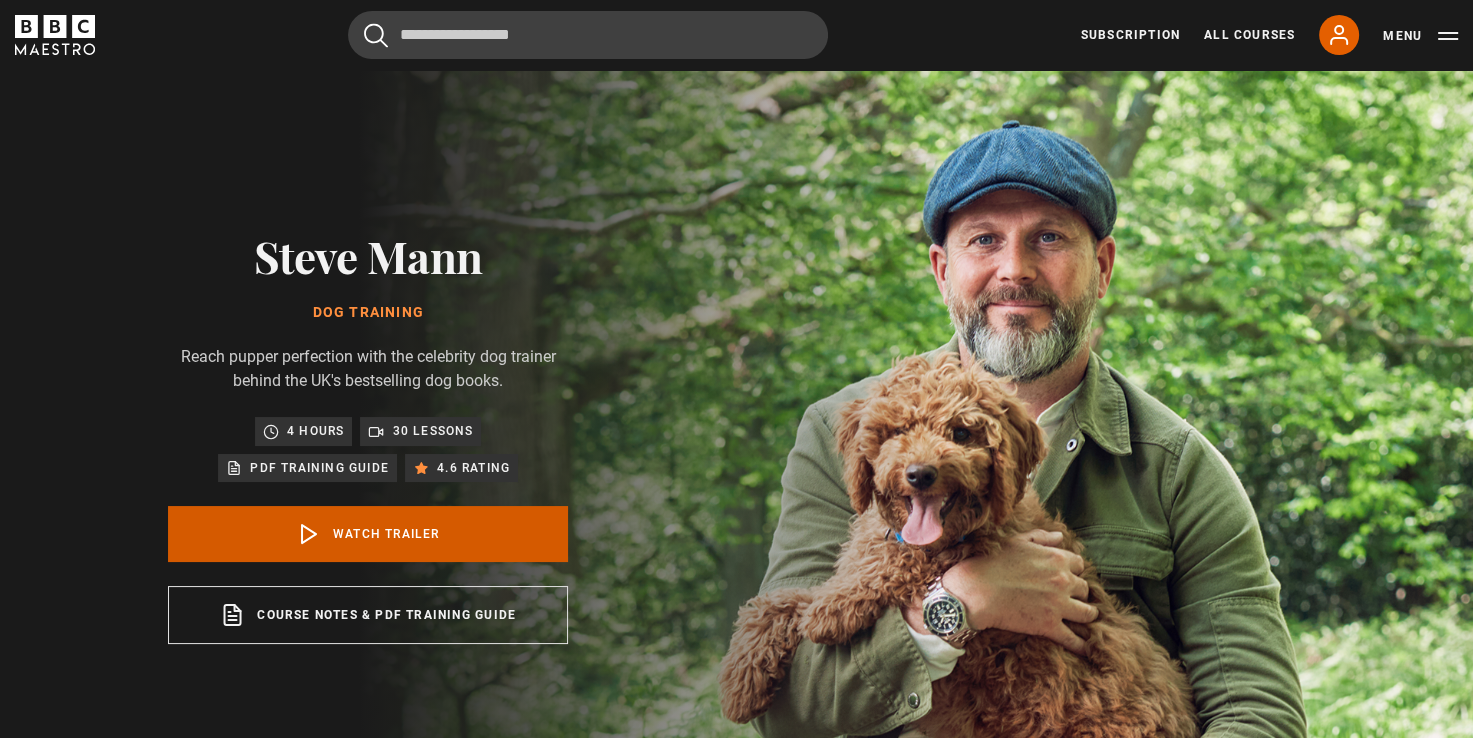 click on "Watch Trailer" at bounding box center (368, 534) 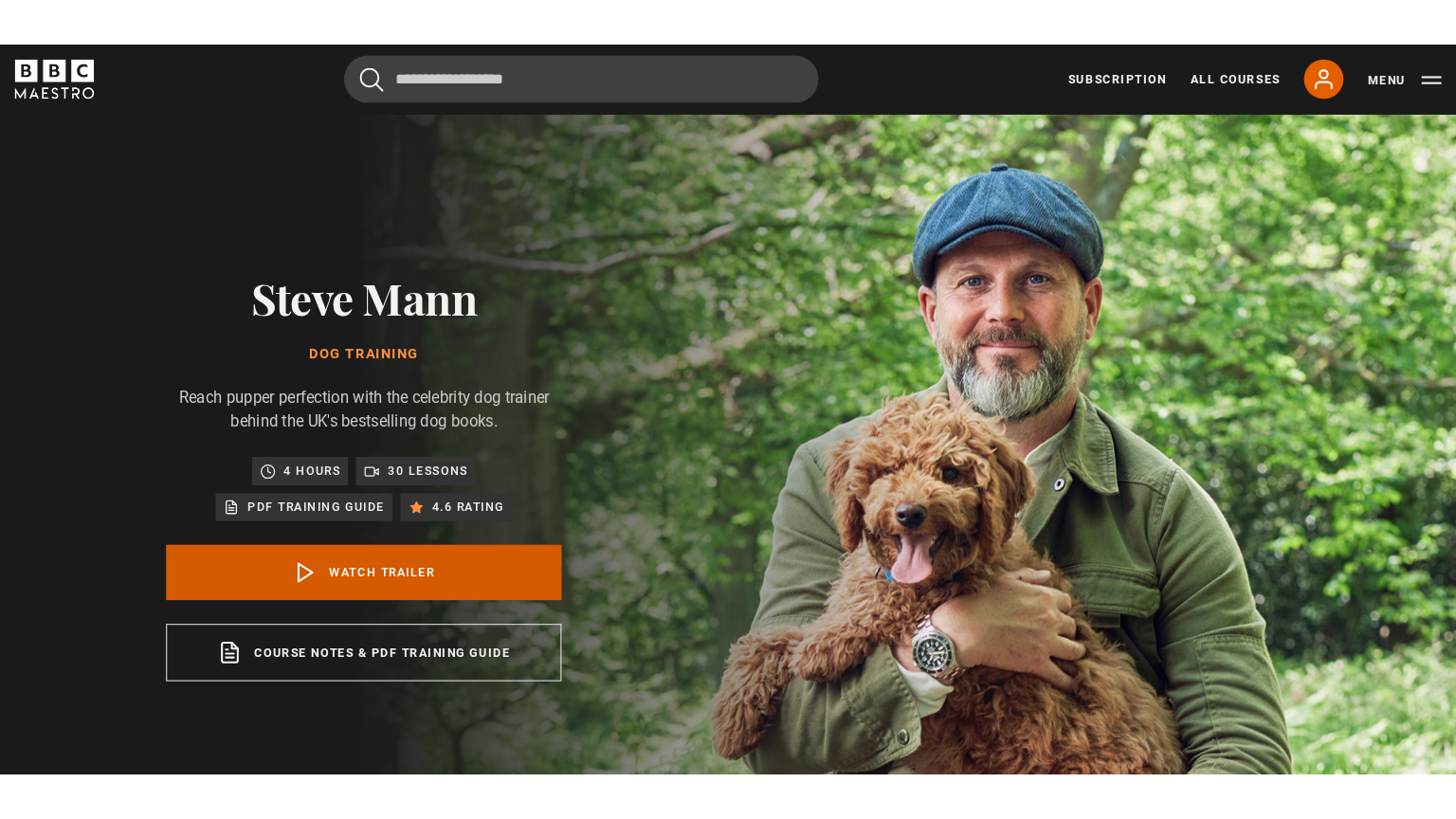 scroll, scrollTop: 741, scrollLeft: 0, axis: vertical 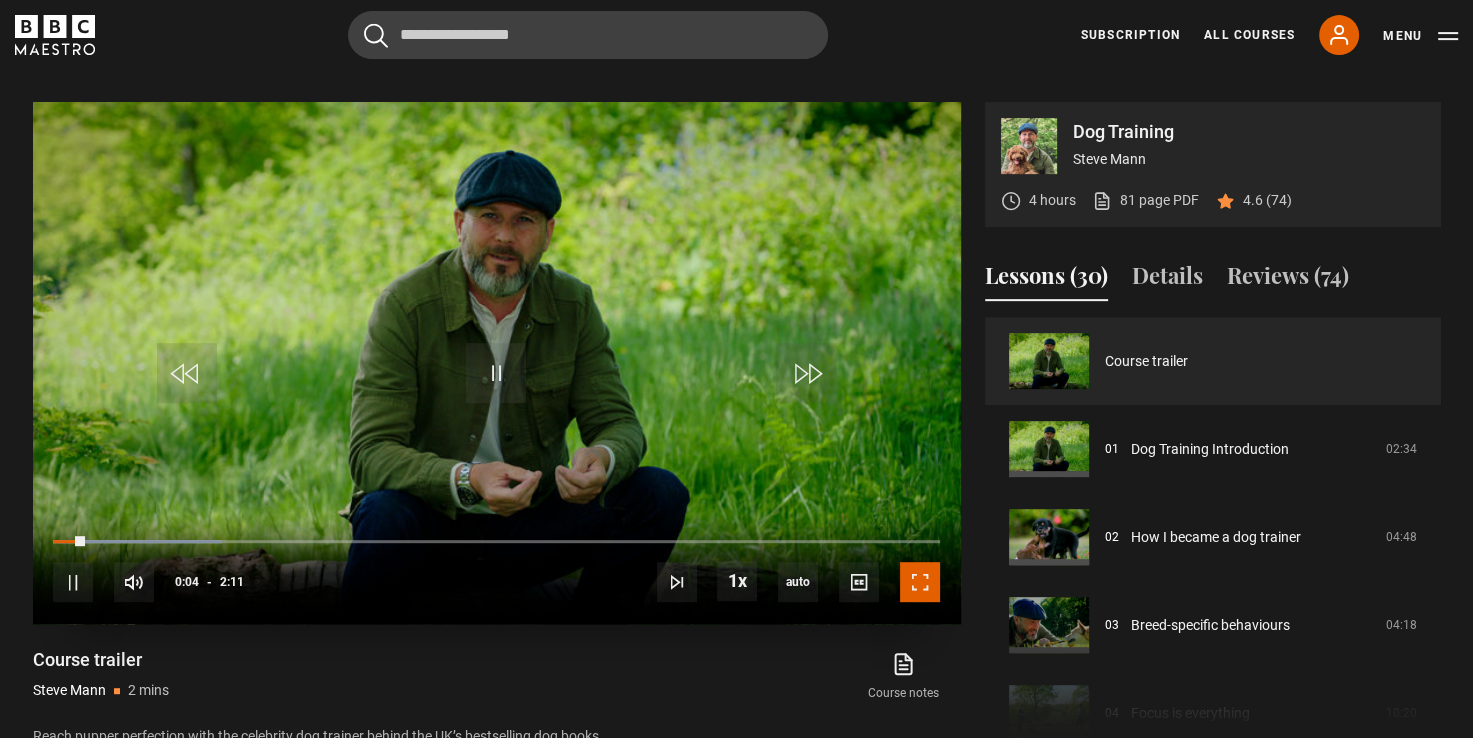 drag, startPoint x: 912, startPoint y: 590, endPoint x: 916, endPoint y: 664, distance: 74.10803 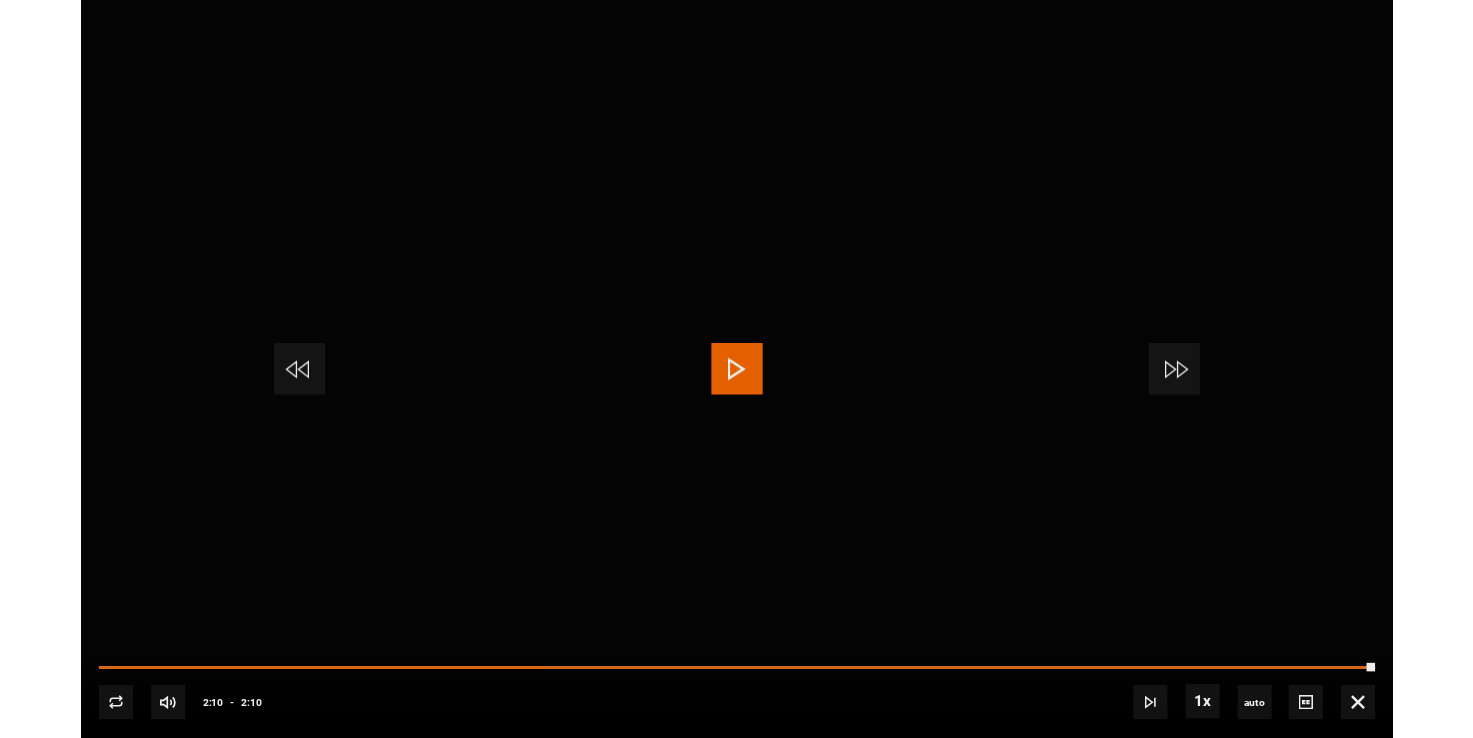scroll, scrollTop: 874, scrollLeft: 0, axis: vertical 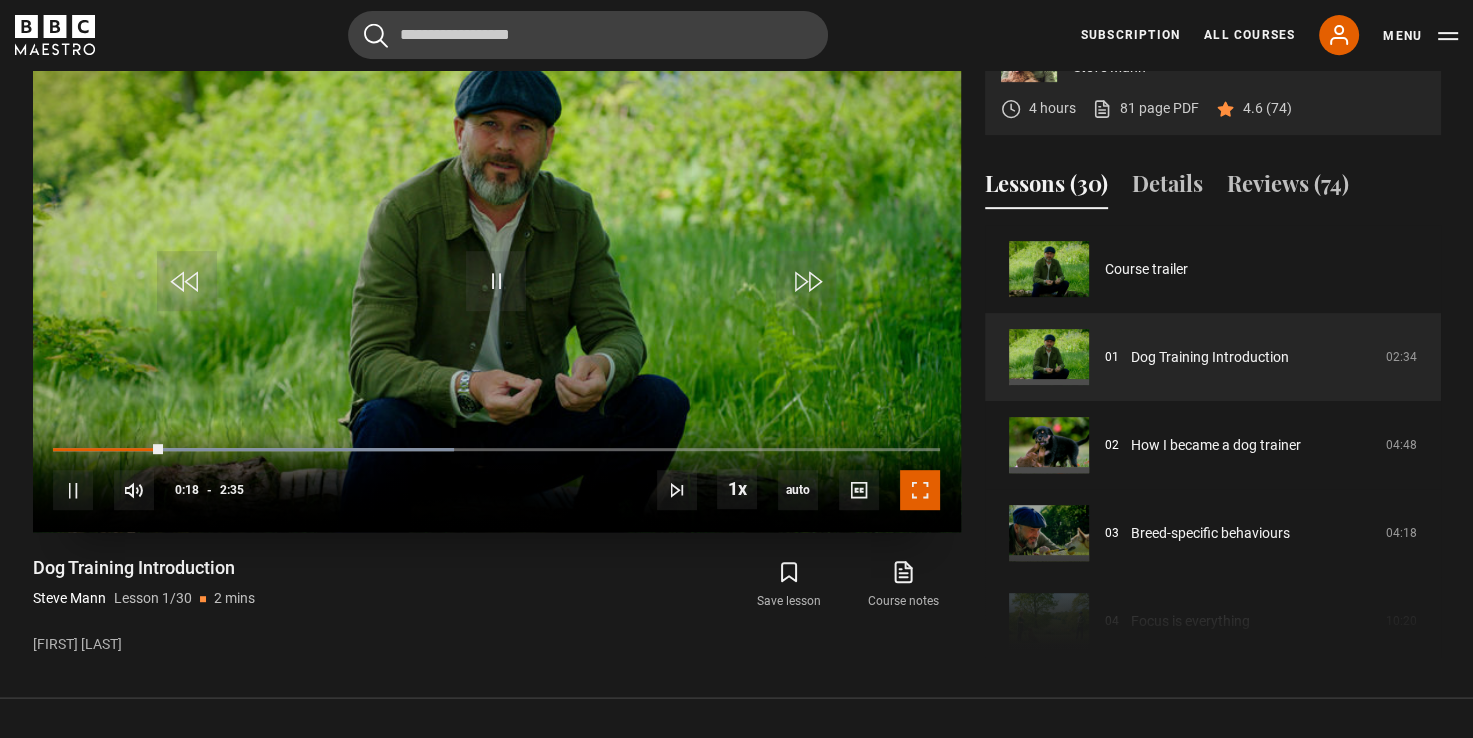 click at bounding box center [920, 490] 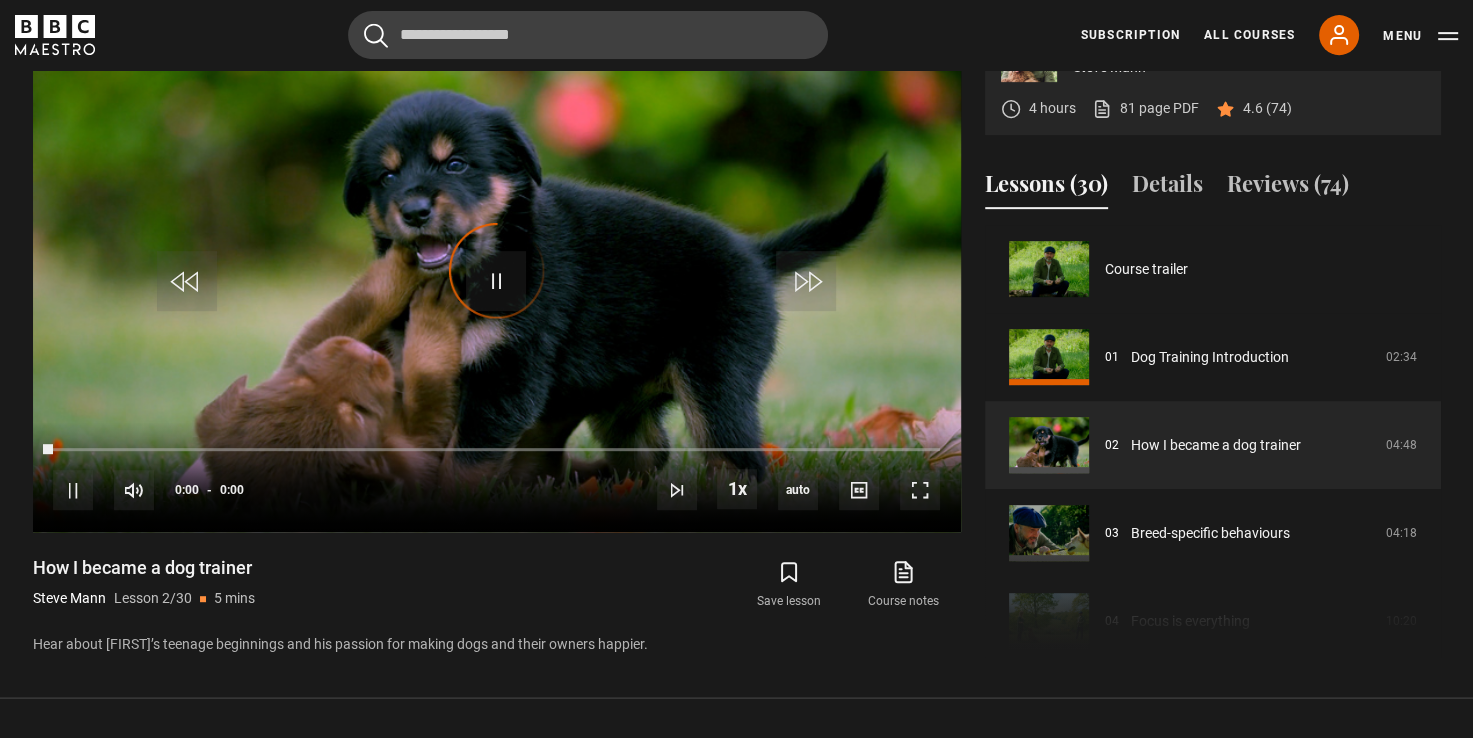 scroll, scrollTop: 88, scrollLeft: 0, axis: vertical 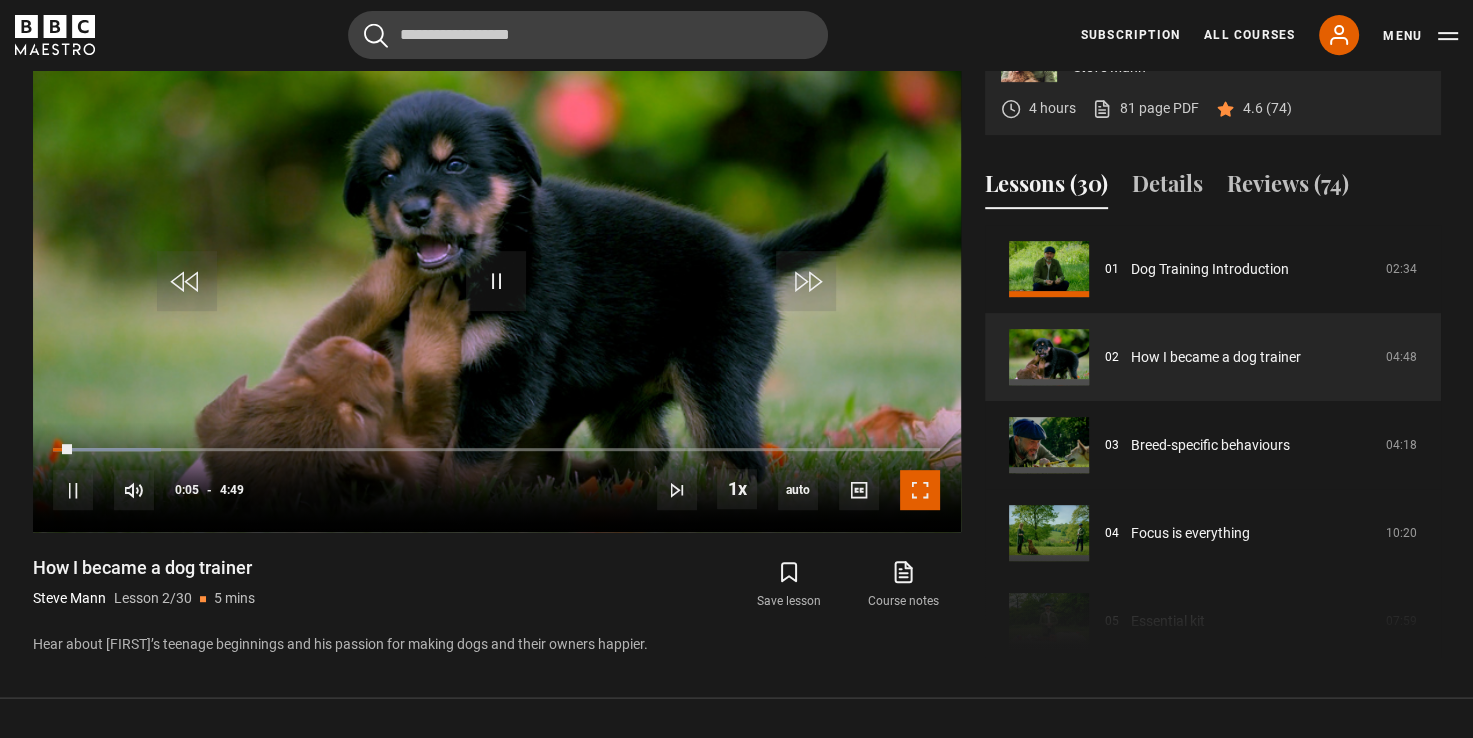 click at bounding box center [920, 490] 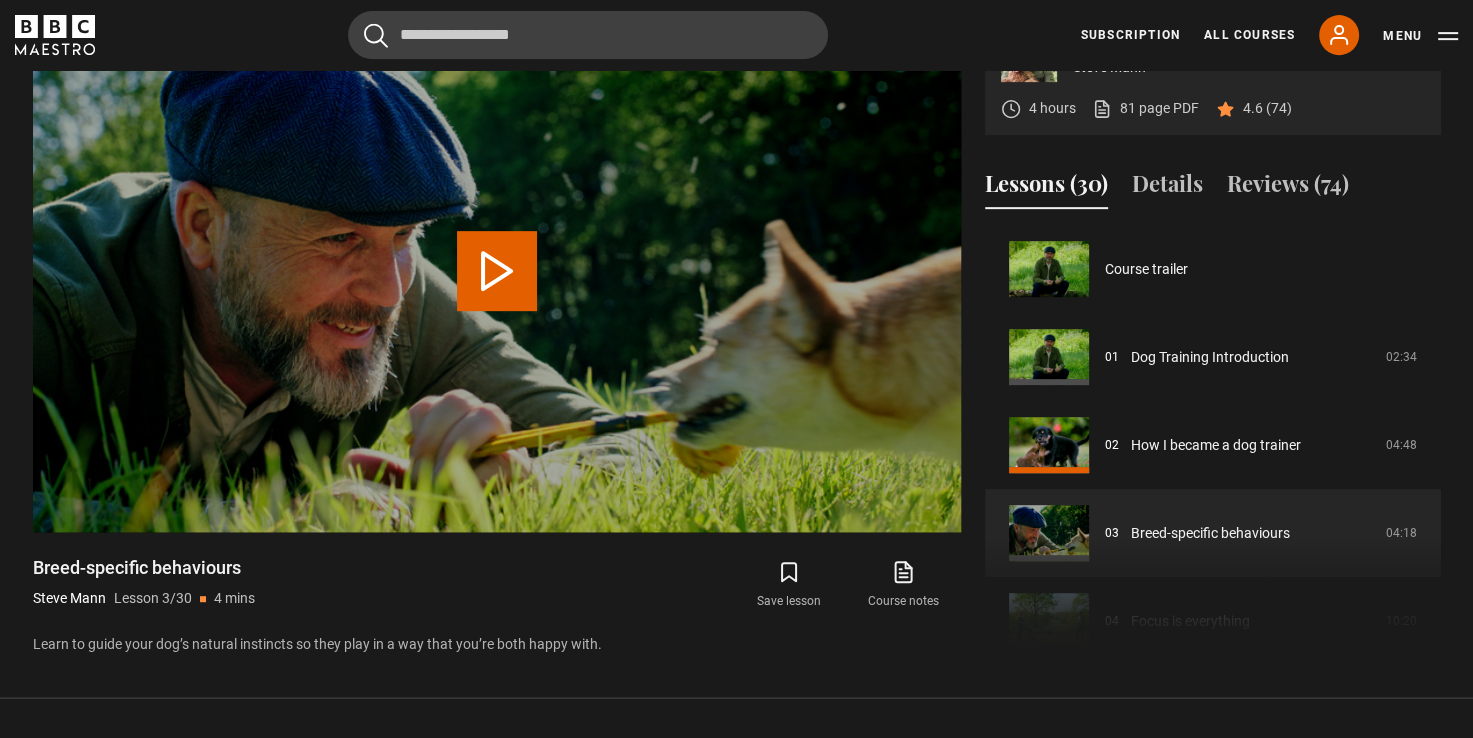 scroll, scrollTop: 176, scrollLeft: 0, axis: vertical 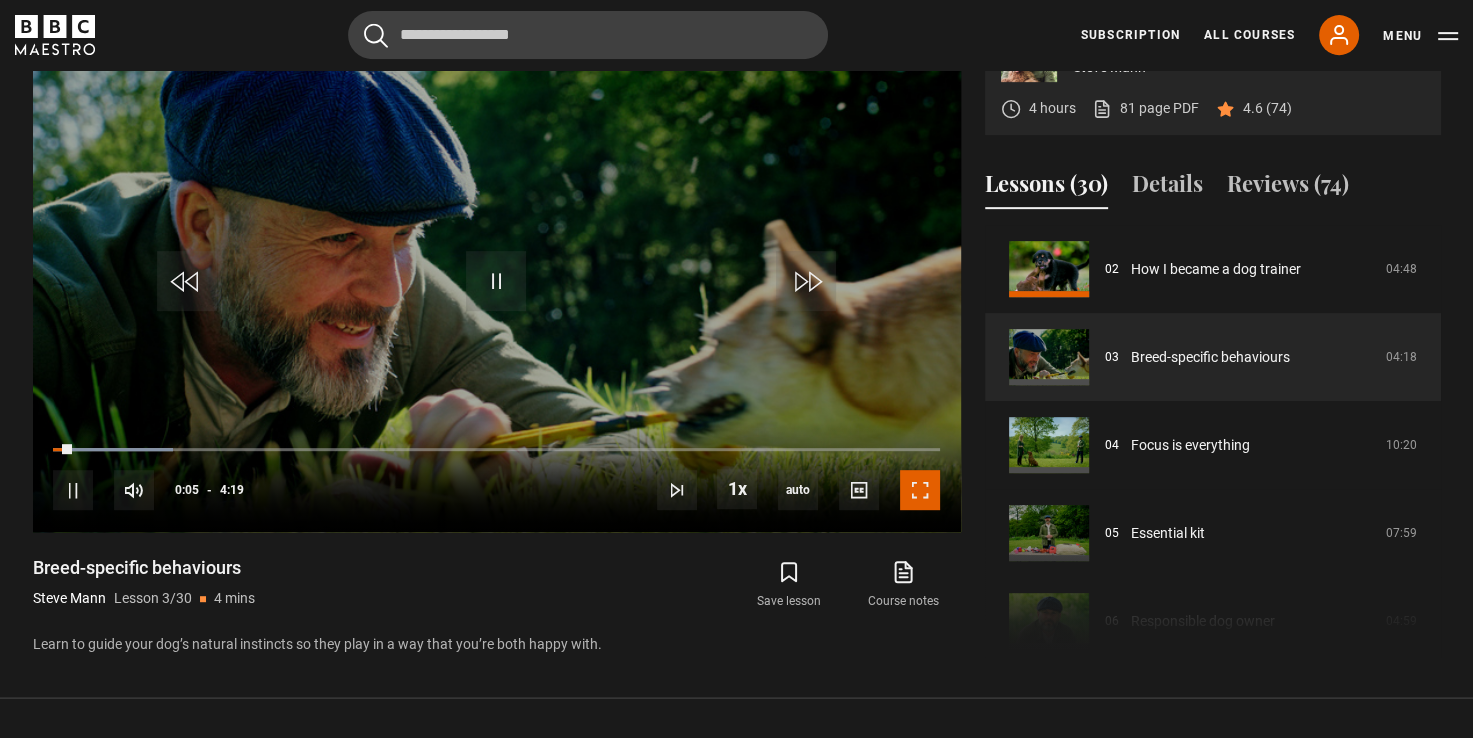 click at bounding box center [920, 490] 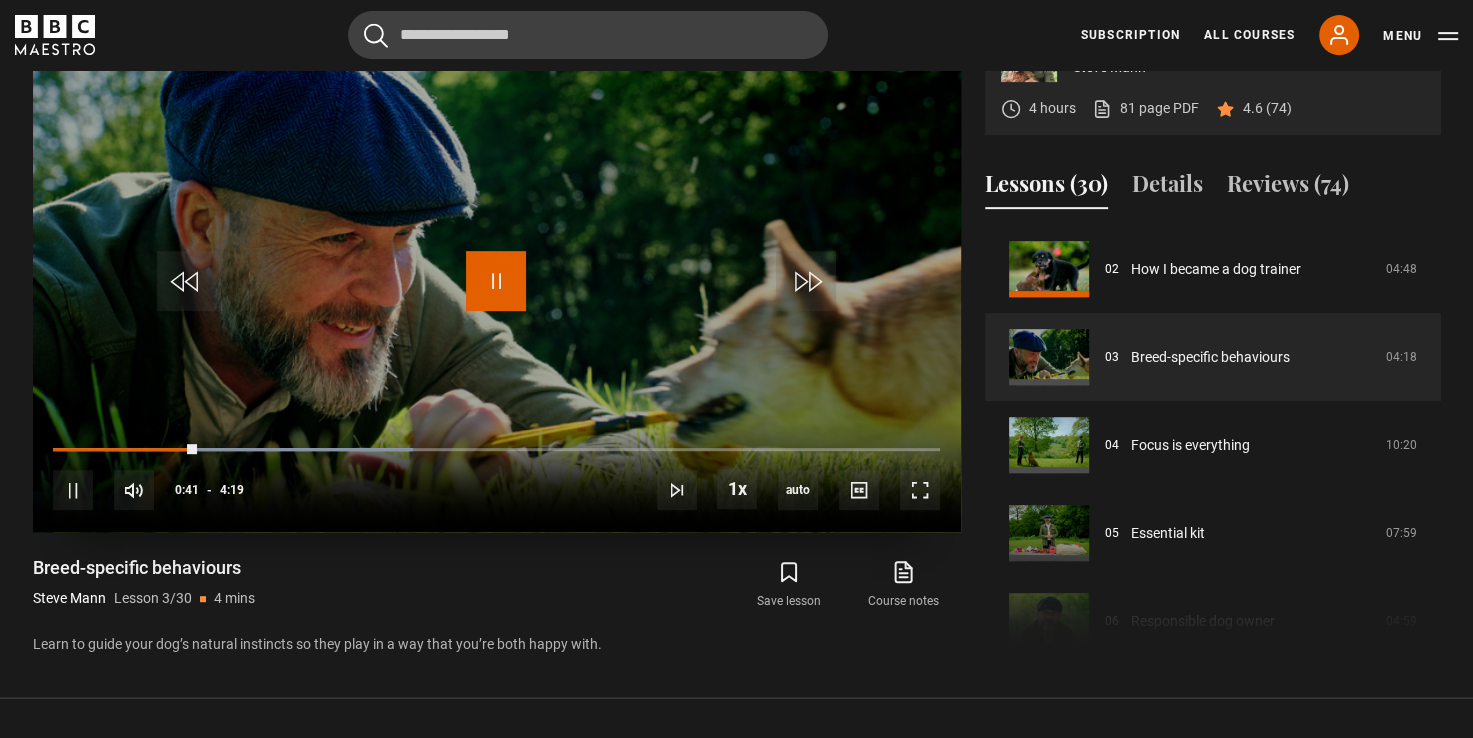 click at bounding box center [496, 281] 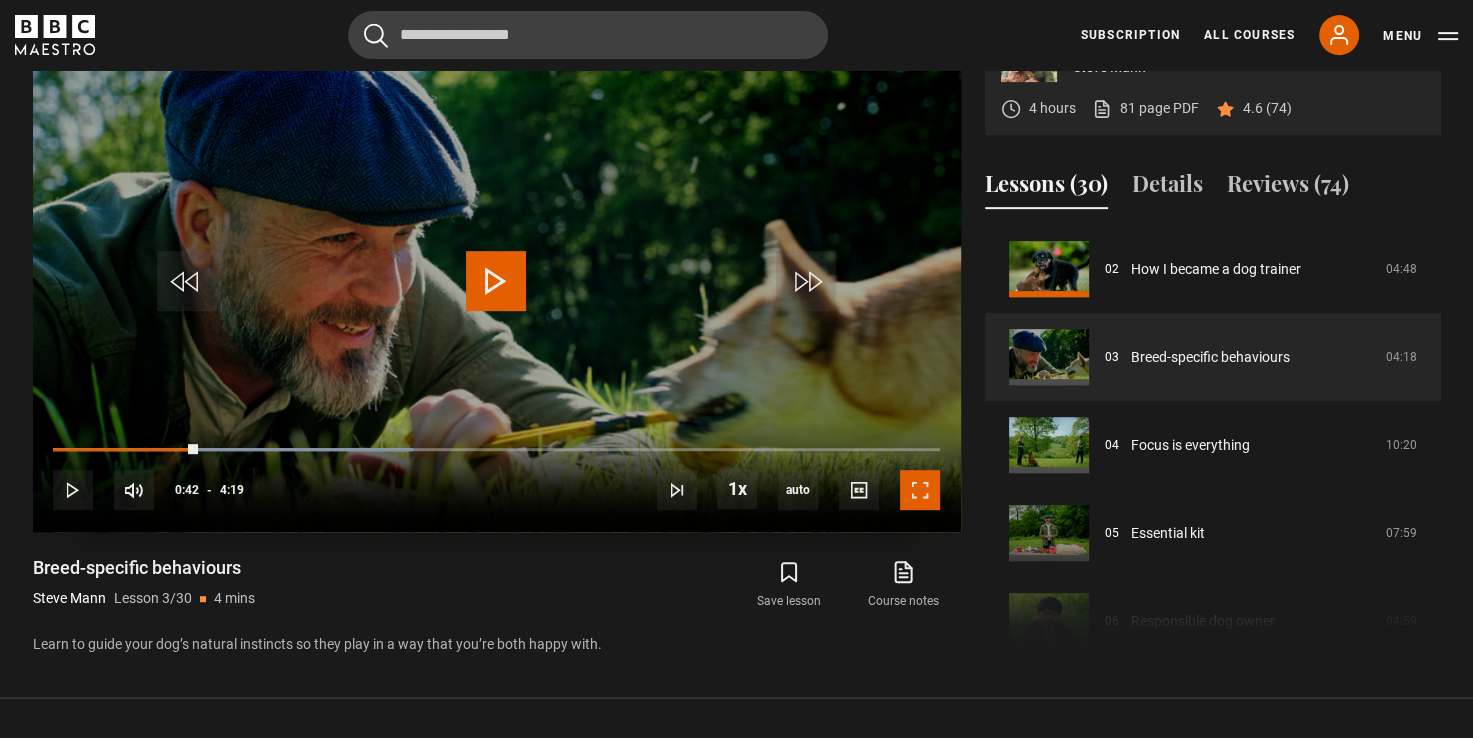 click at bounding box center [920, 490] 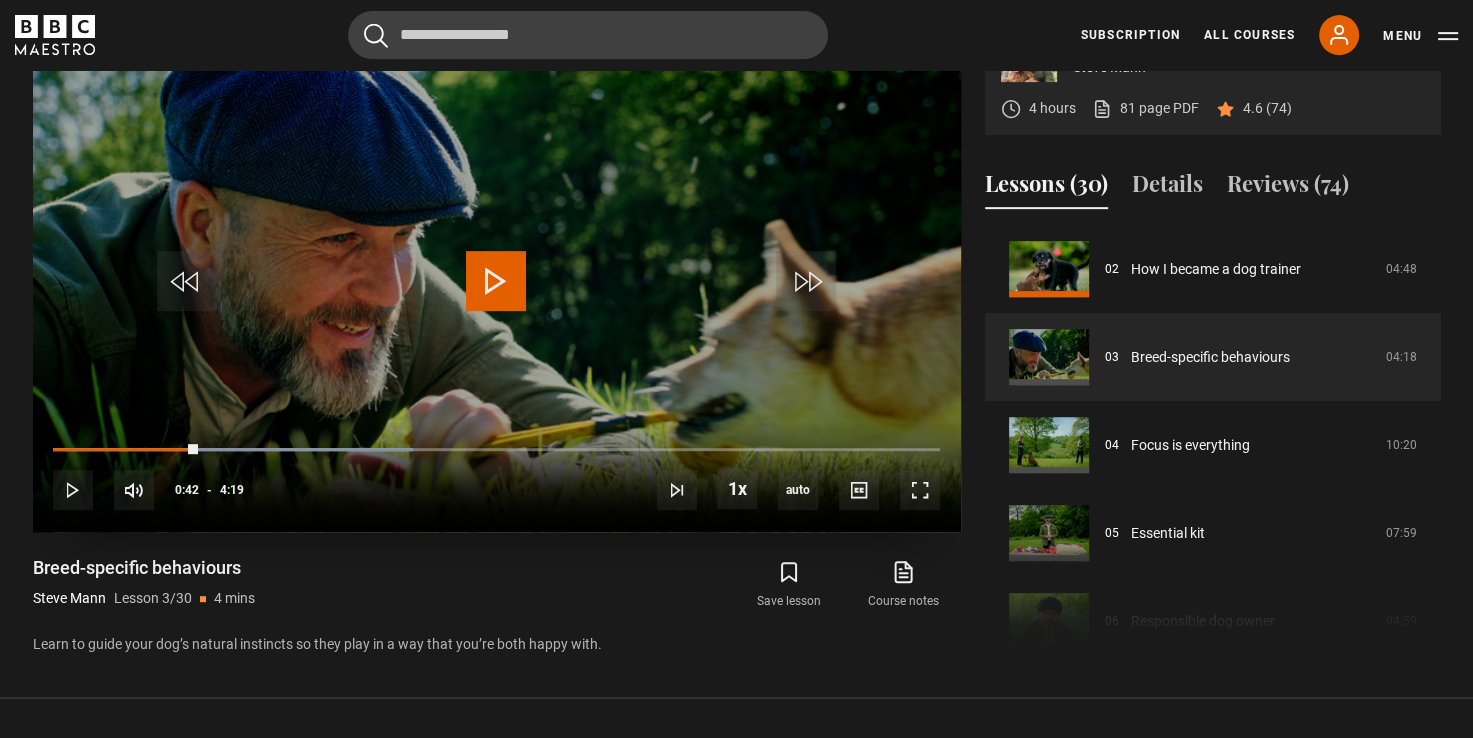 click at bounding box center [496, 281] 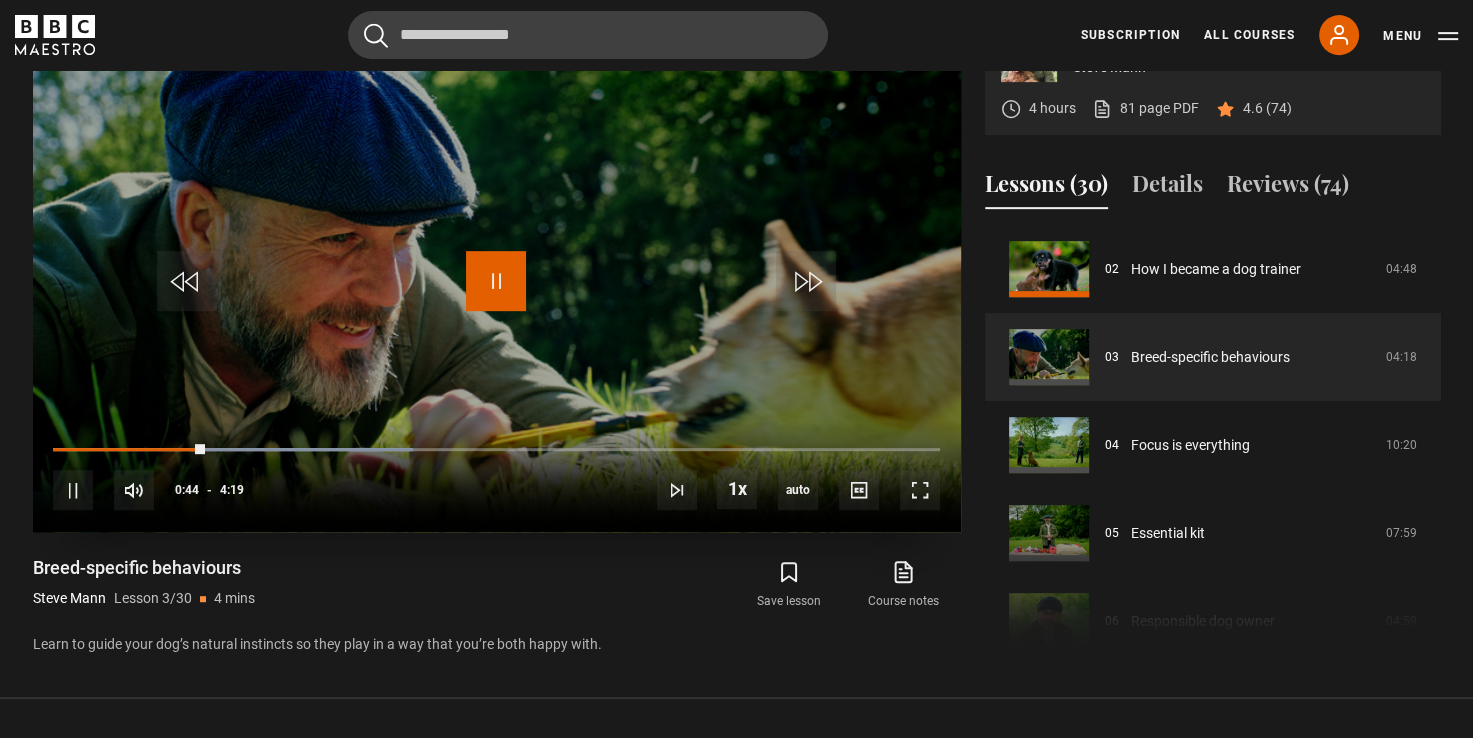 click at bounding box center (496, 281) 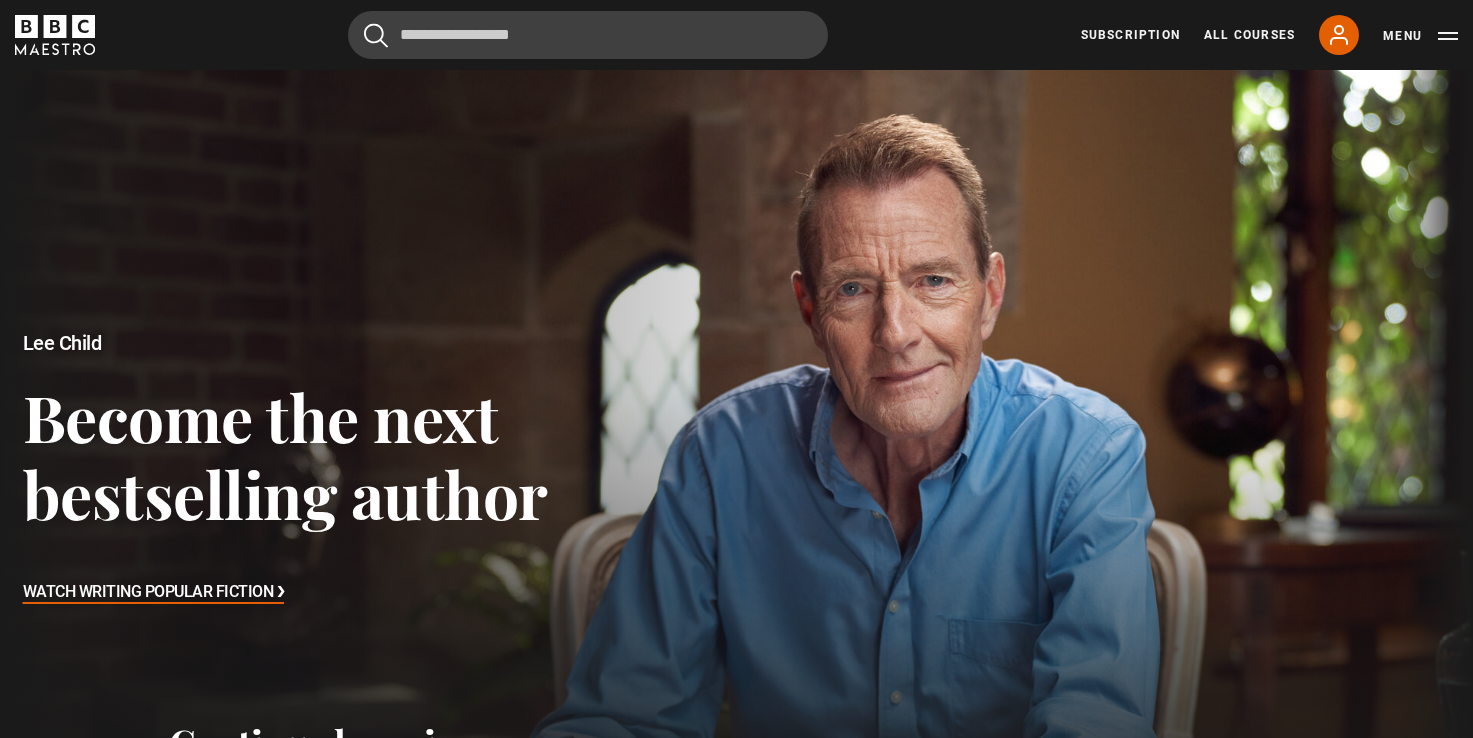 scroll, scrollTop: 0, scrollLeft: 0, axis: both 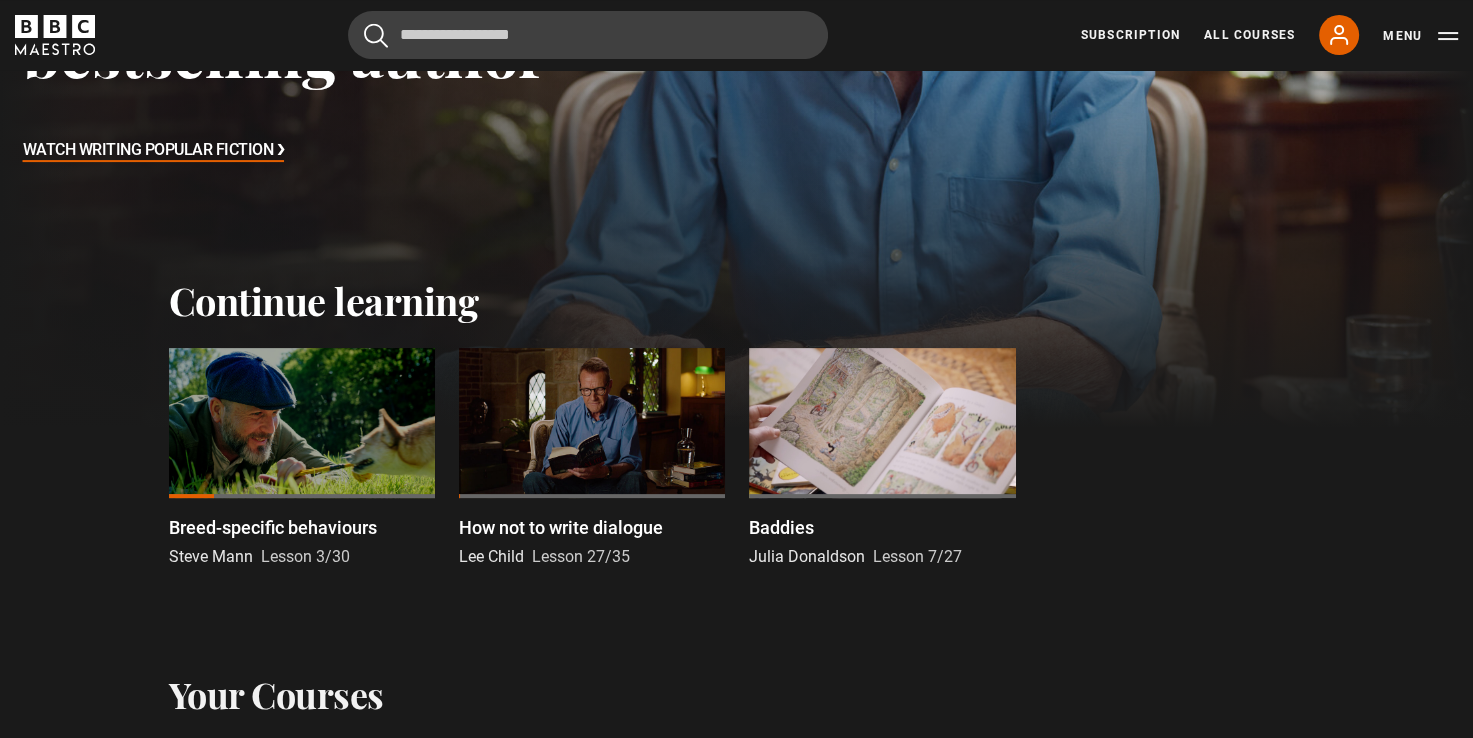 click at bounding box center [302, 423] 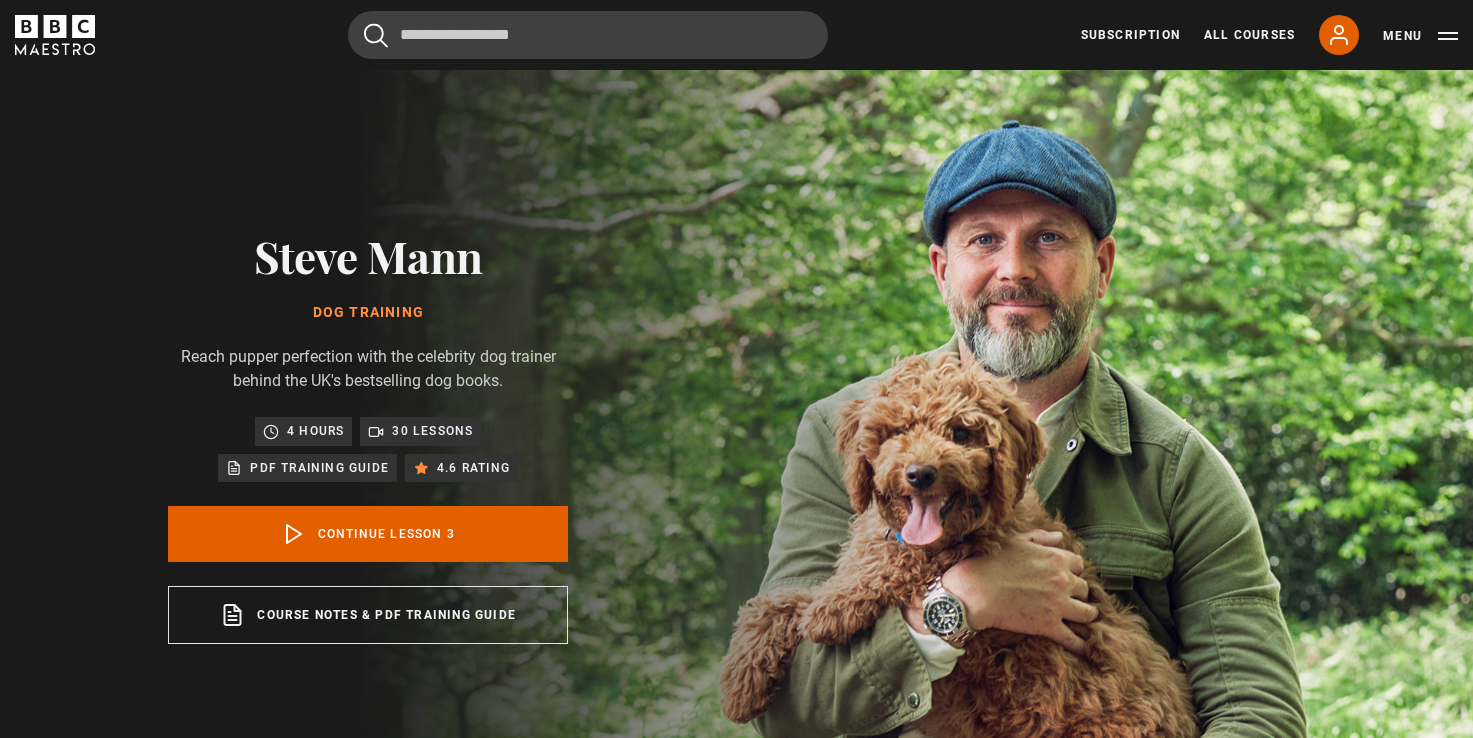 scroll, scrollTop: 804, scrollLeft: 0, axis: vertical 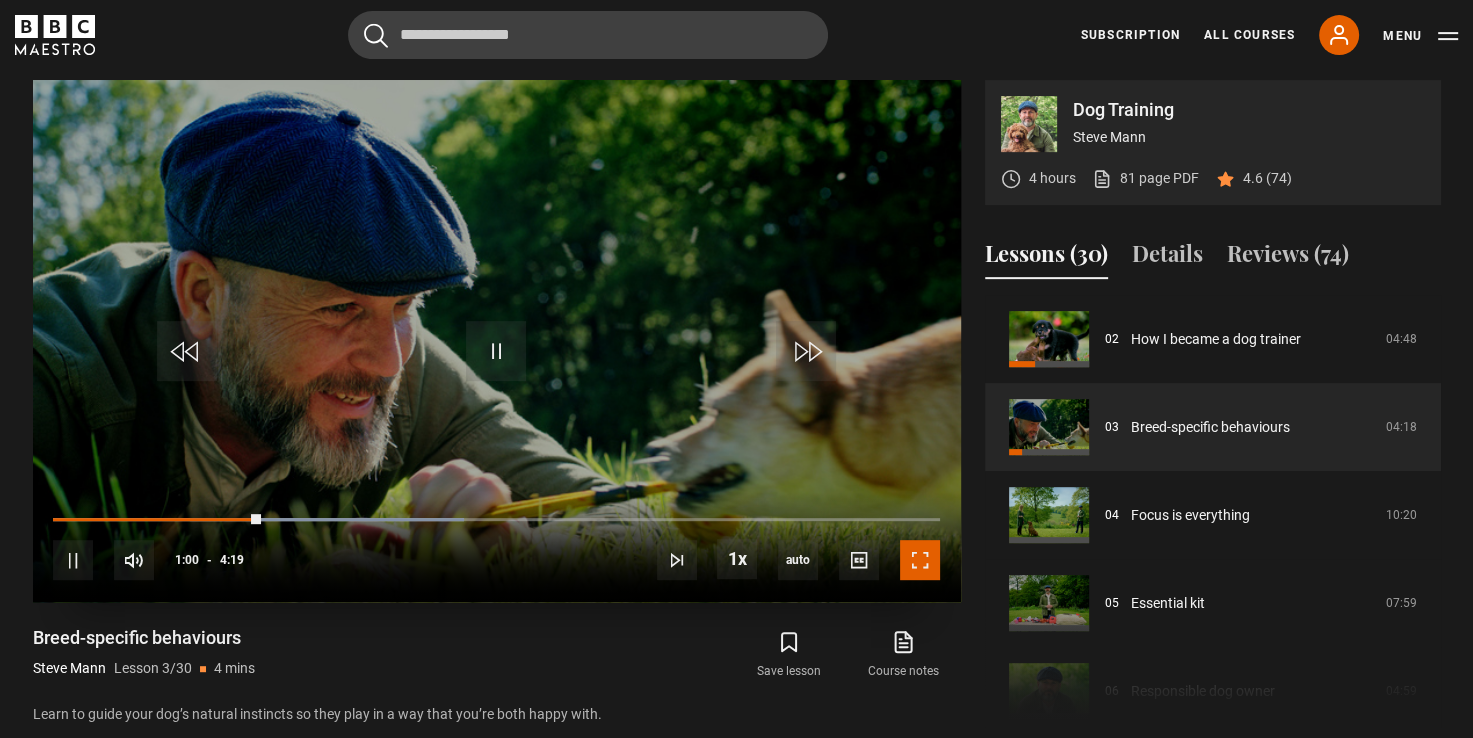 click at bounding box center [920, 560] 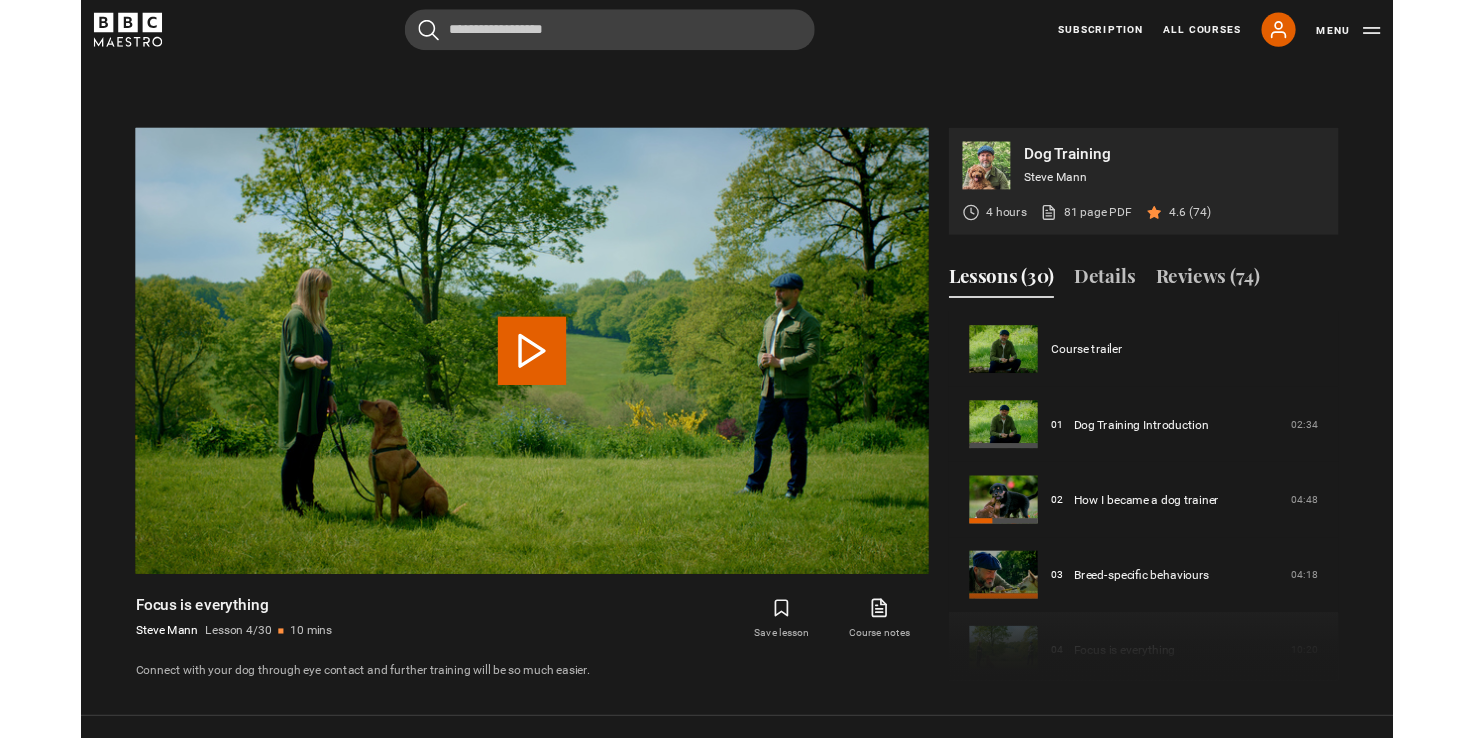 scroll, scrollTop: 874, scrollLeft: 0, axis: vertical 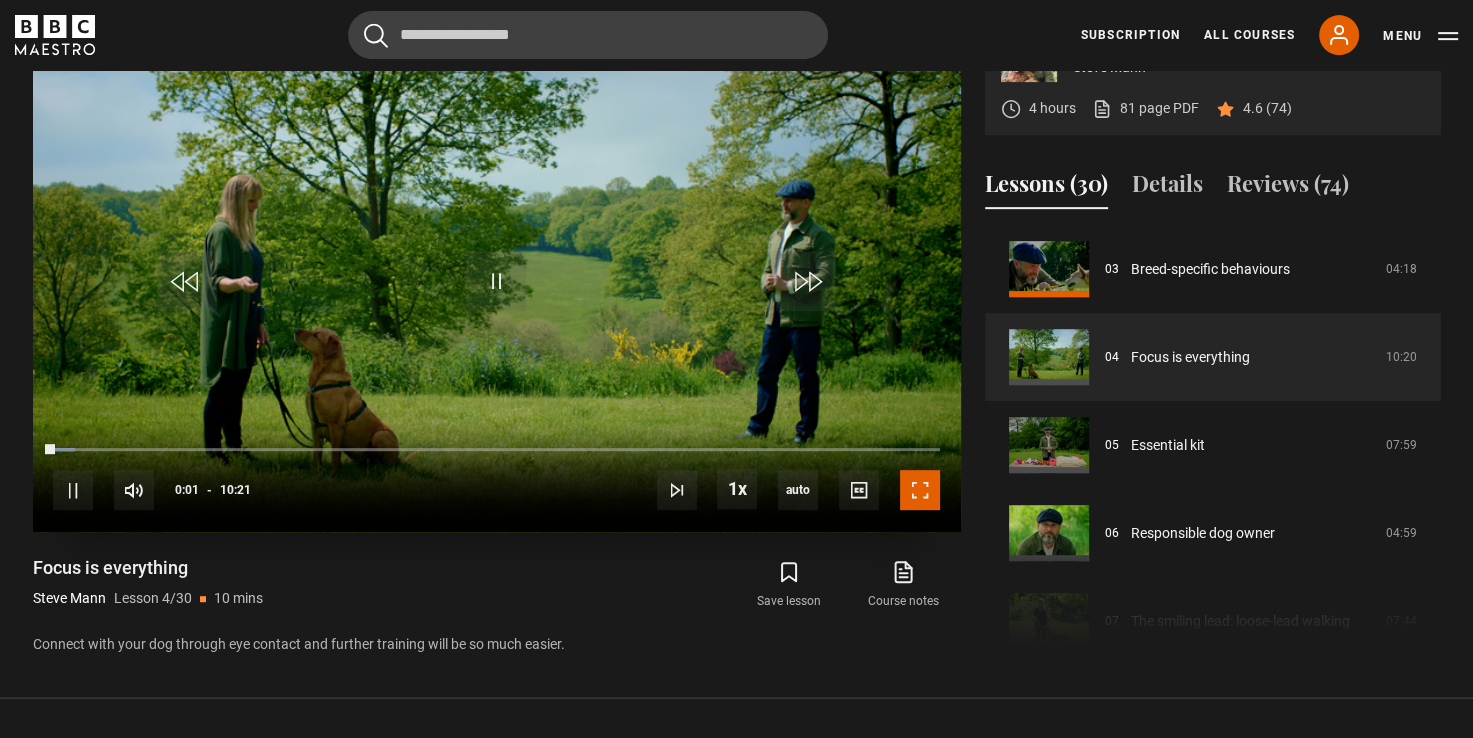 click at bounding box center (920, 490) 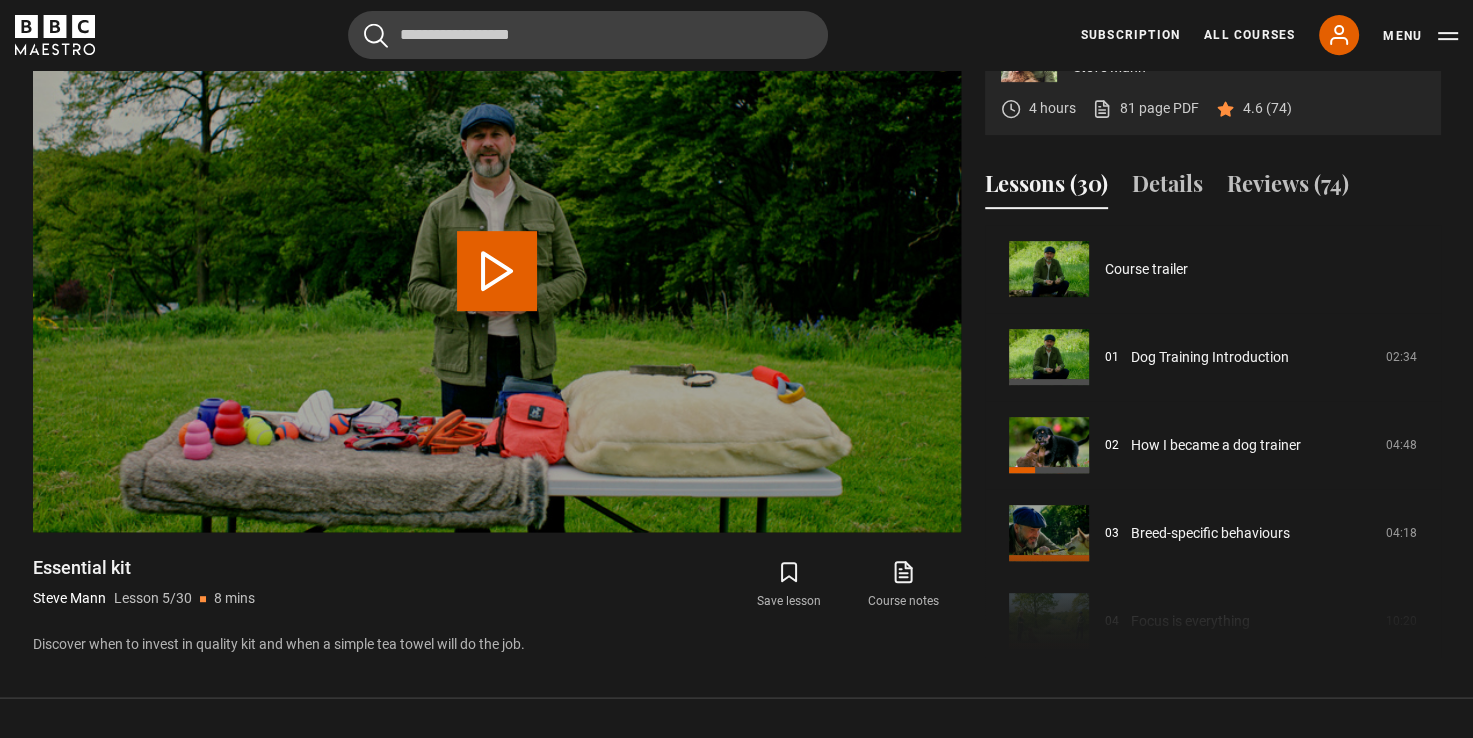 scroll, scrollTop: 352, scrollLeft: 0, axis: vertical 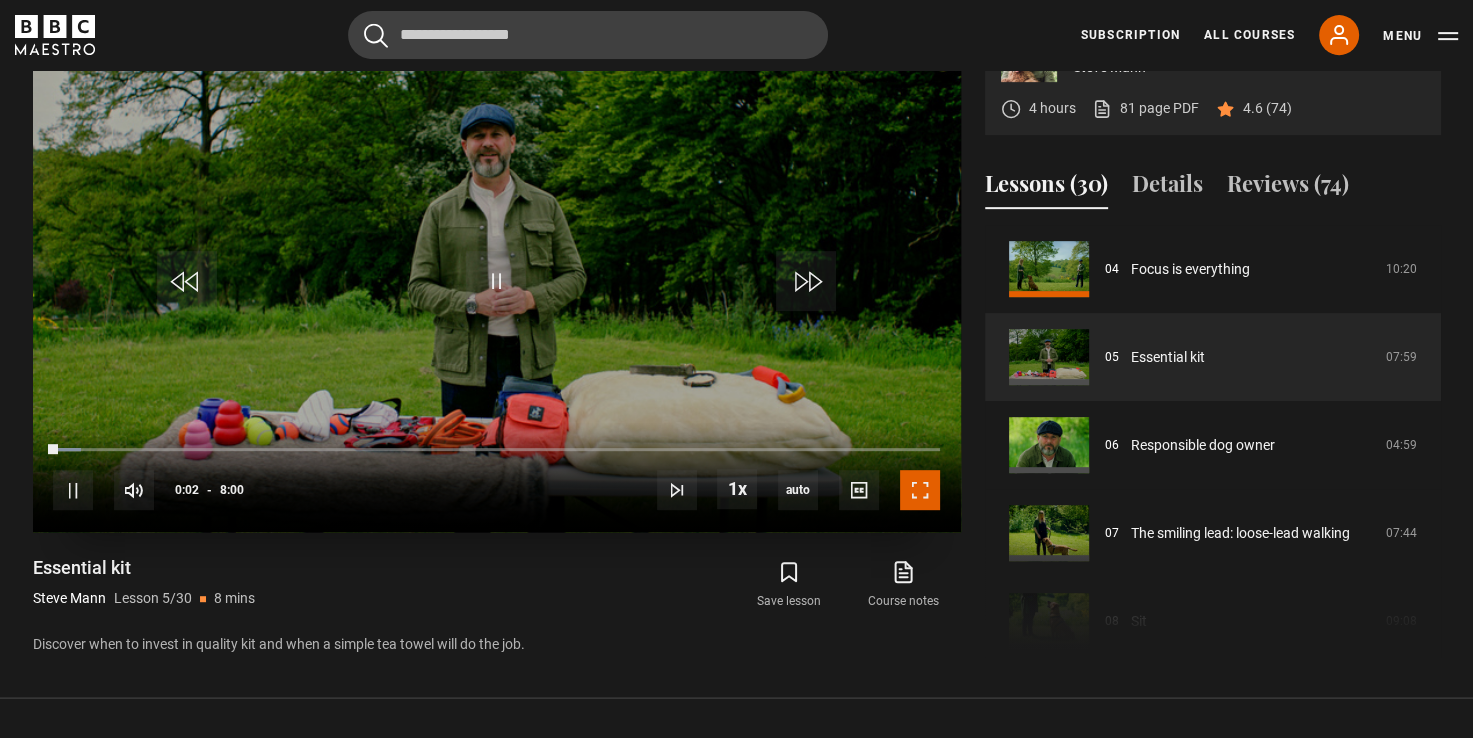 click at bounding box center [920, 490] 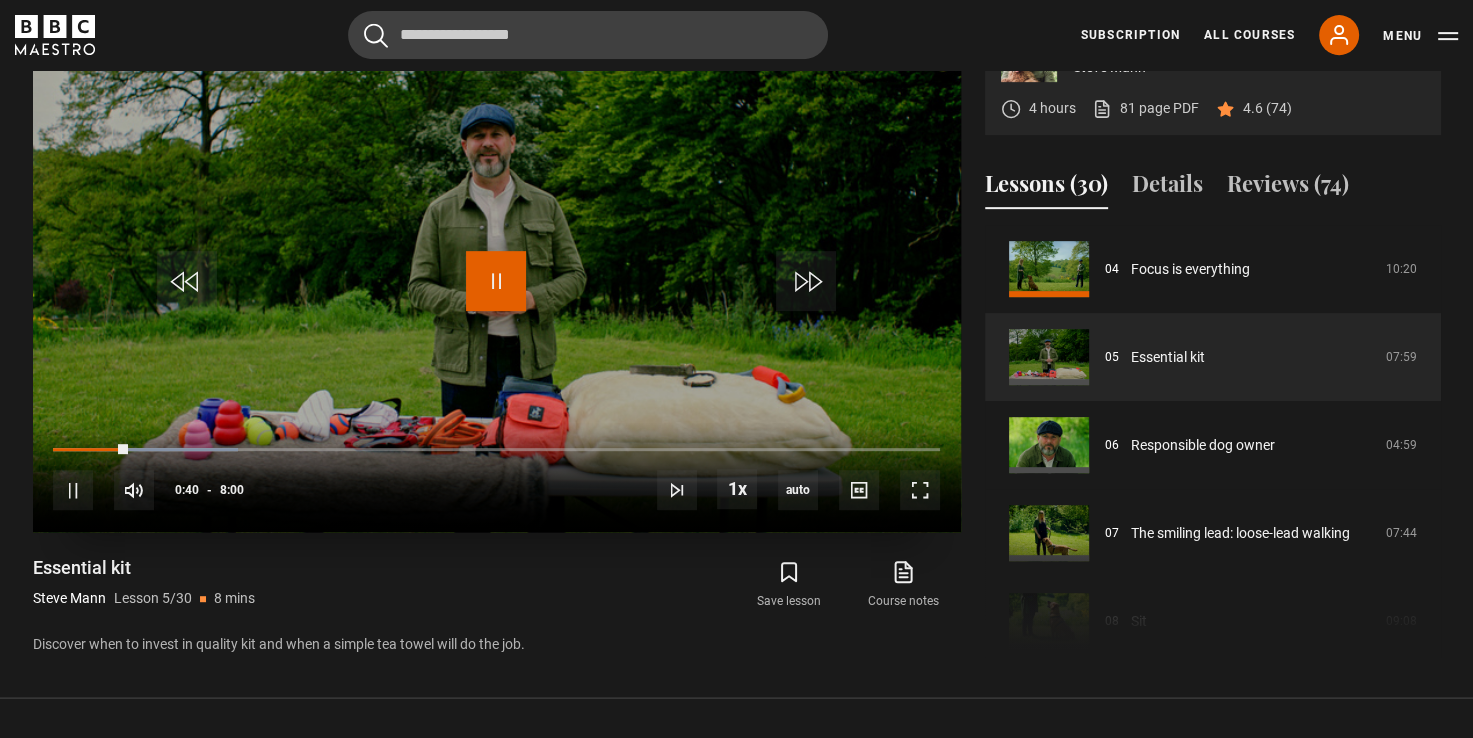 click at bounding box center (496, 281) 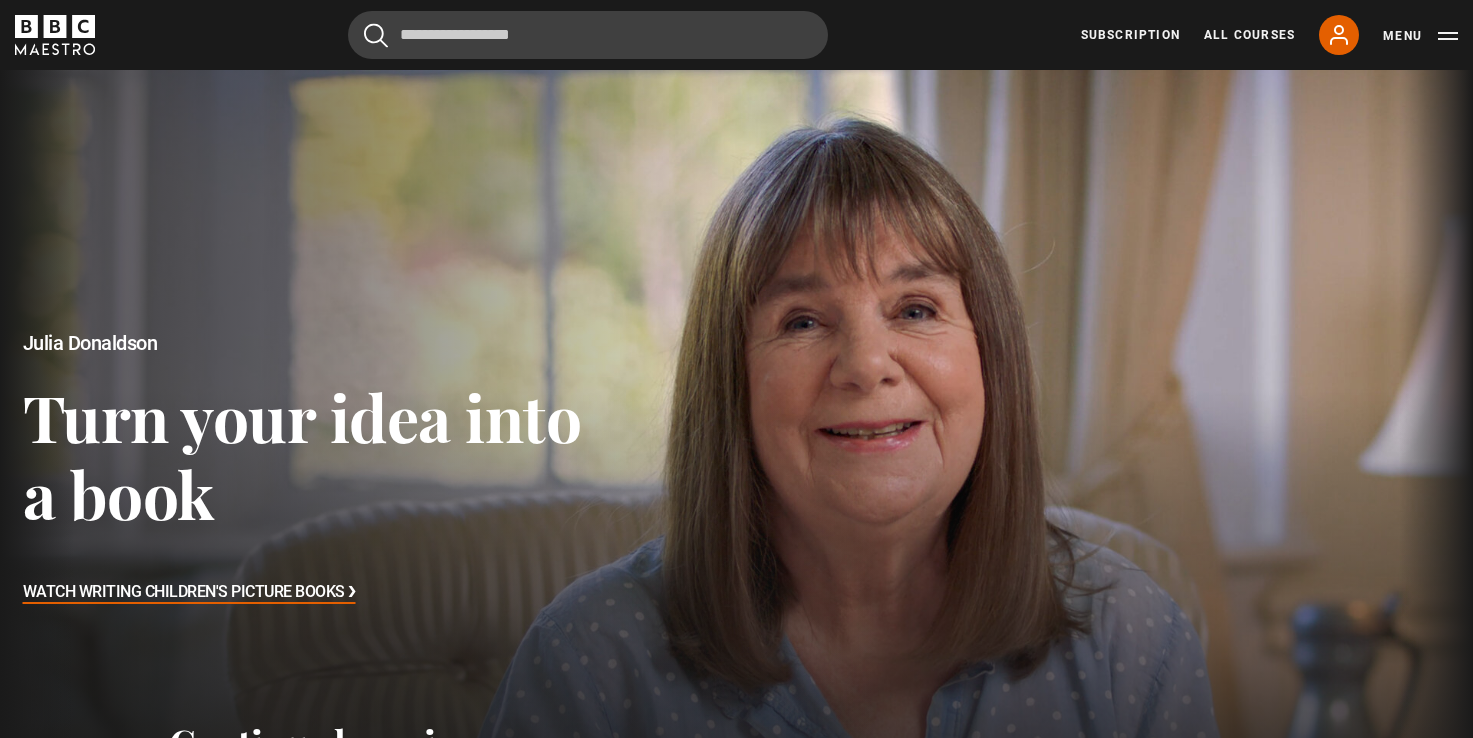 scroll, scrollTop: 348, scrollLeft: 0, axis: vertical 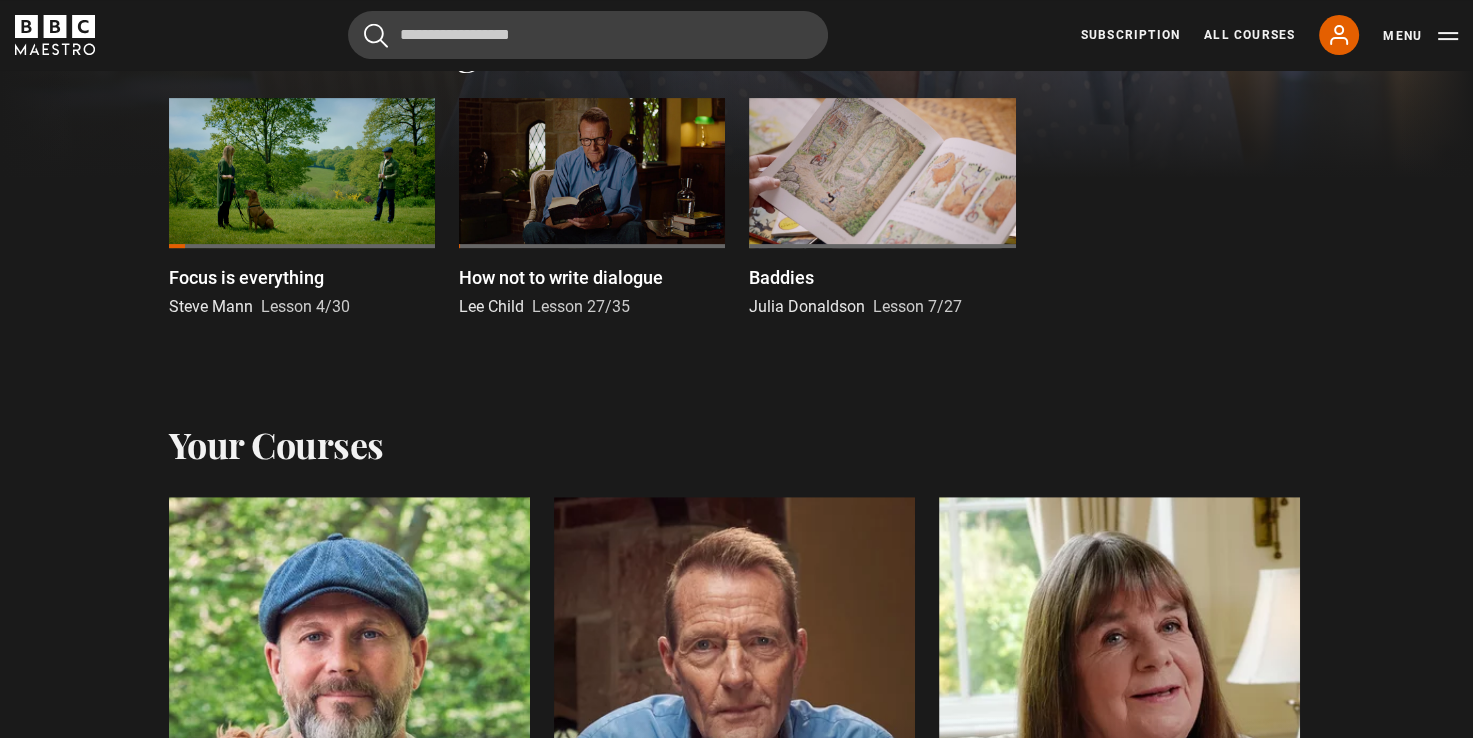 click at bounding box center [302, 173] 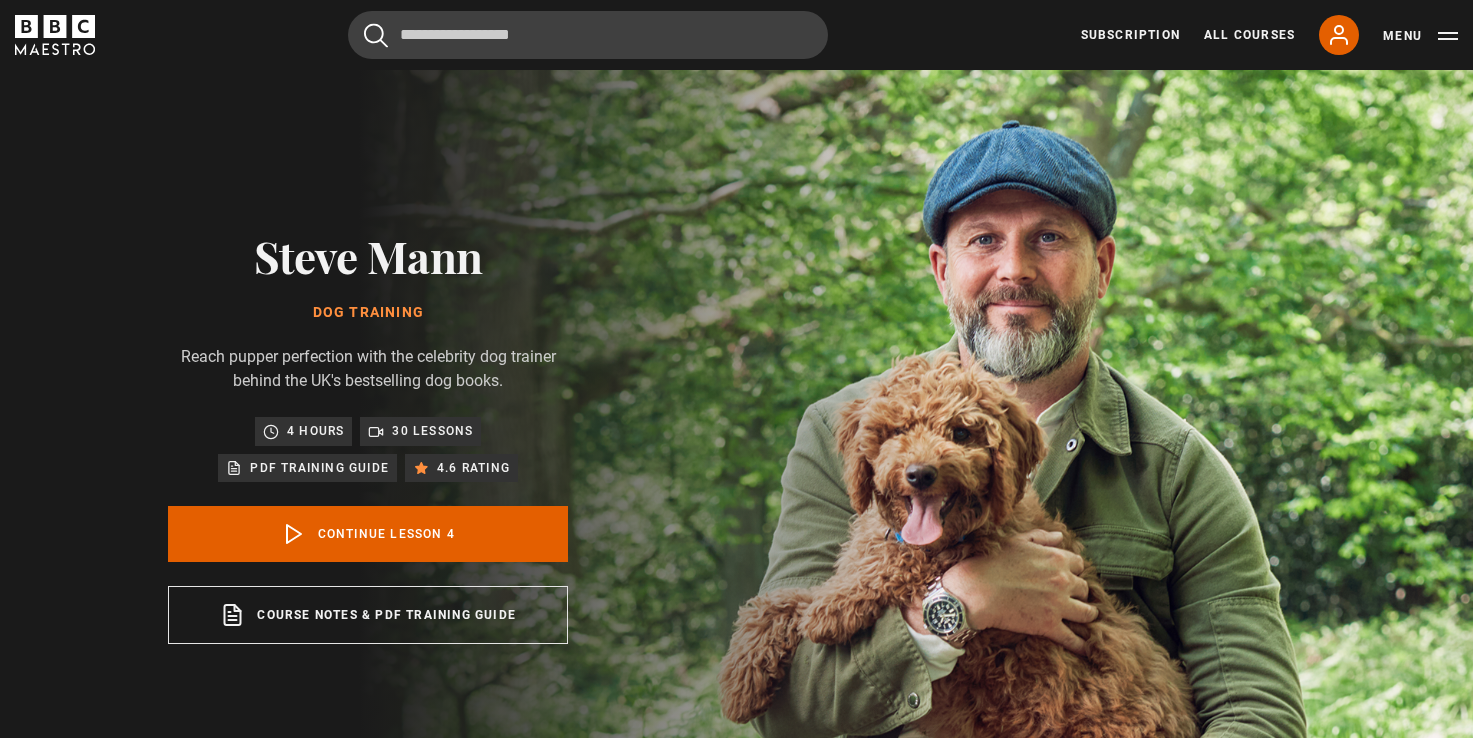 scroll, scrollTop: 804, scrollLeft: 0, axis: vertical 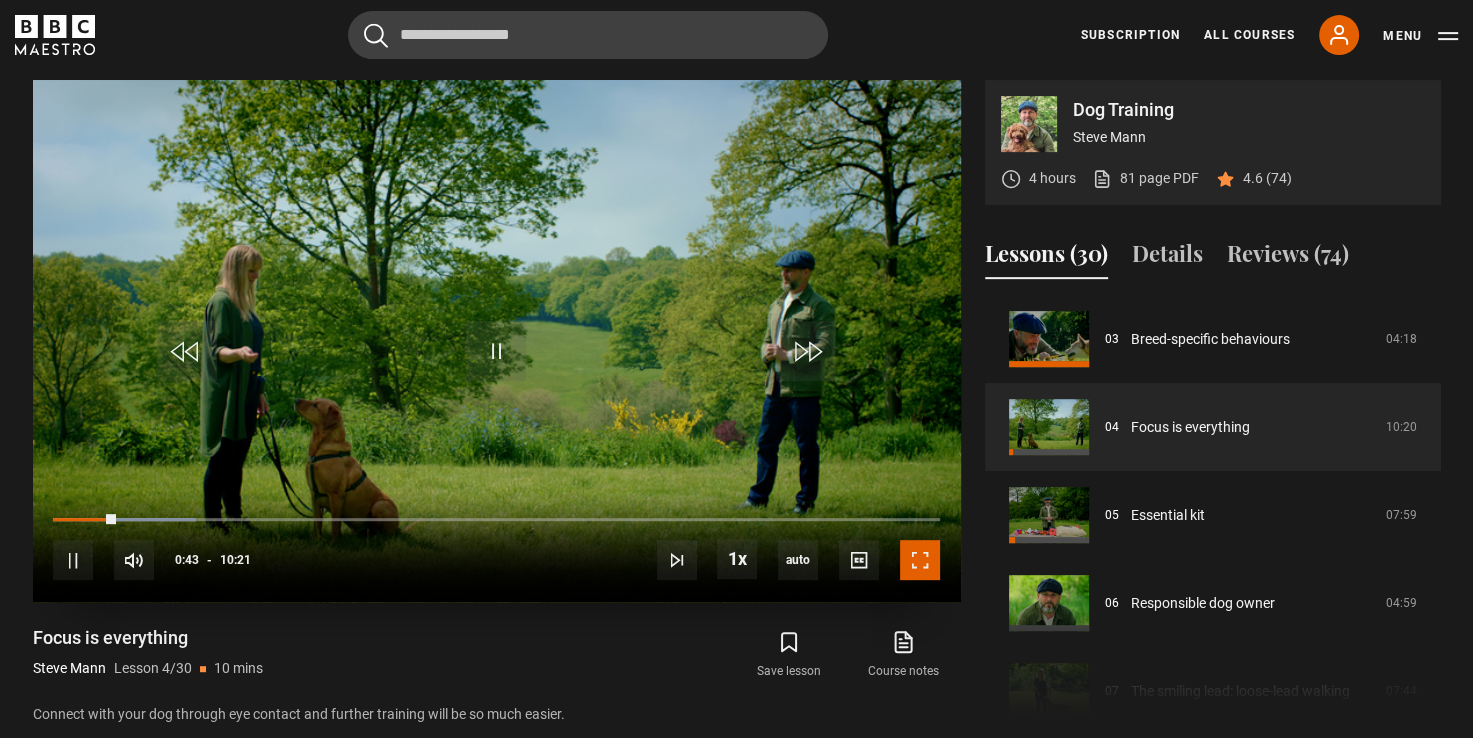 click at bounding box center (920, 560) 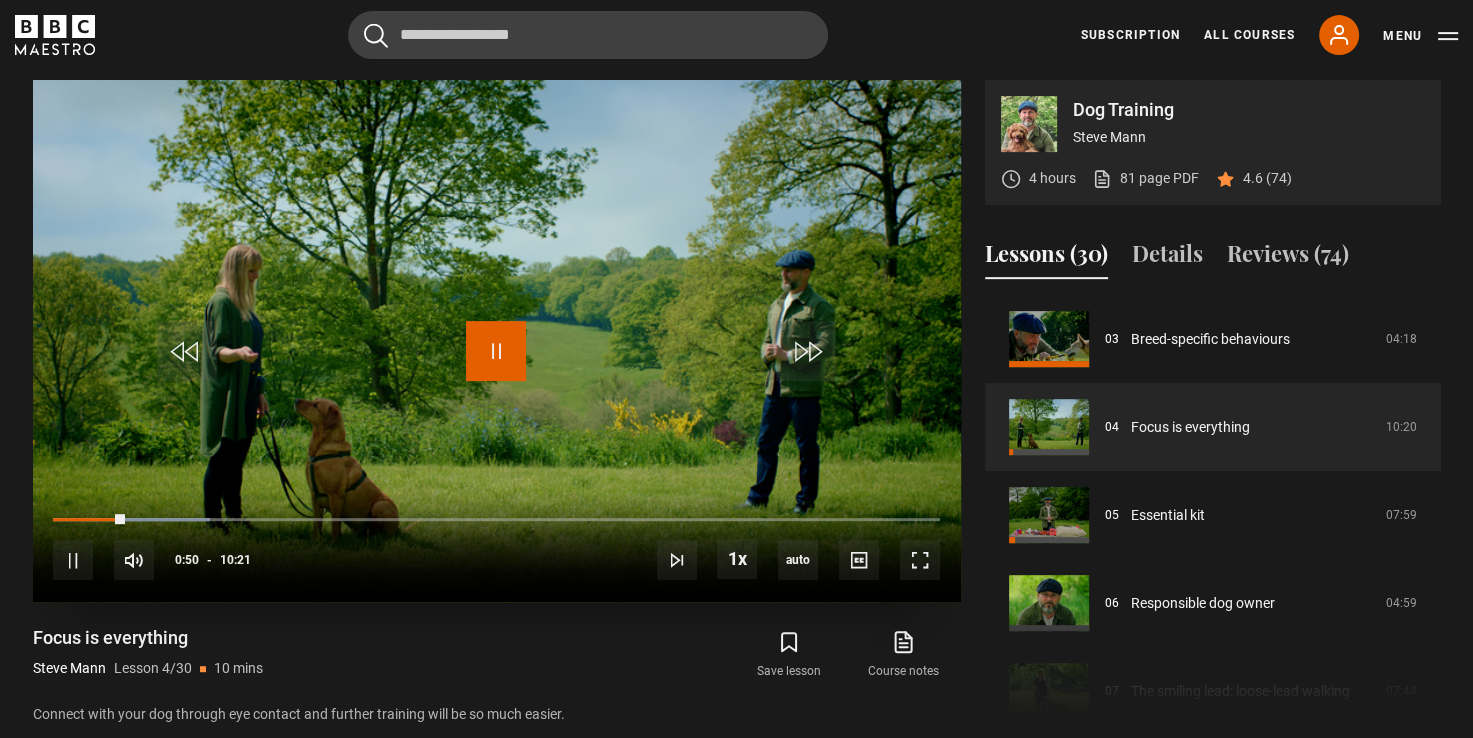 click at bounding box center (496, 351) 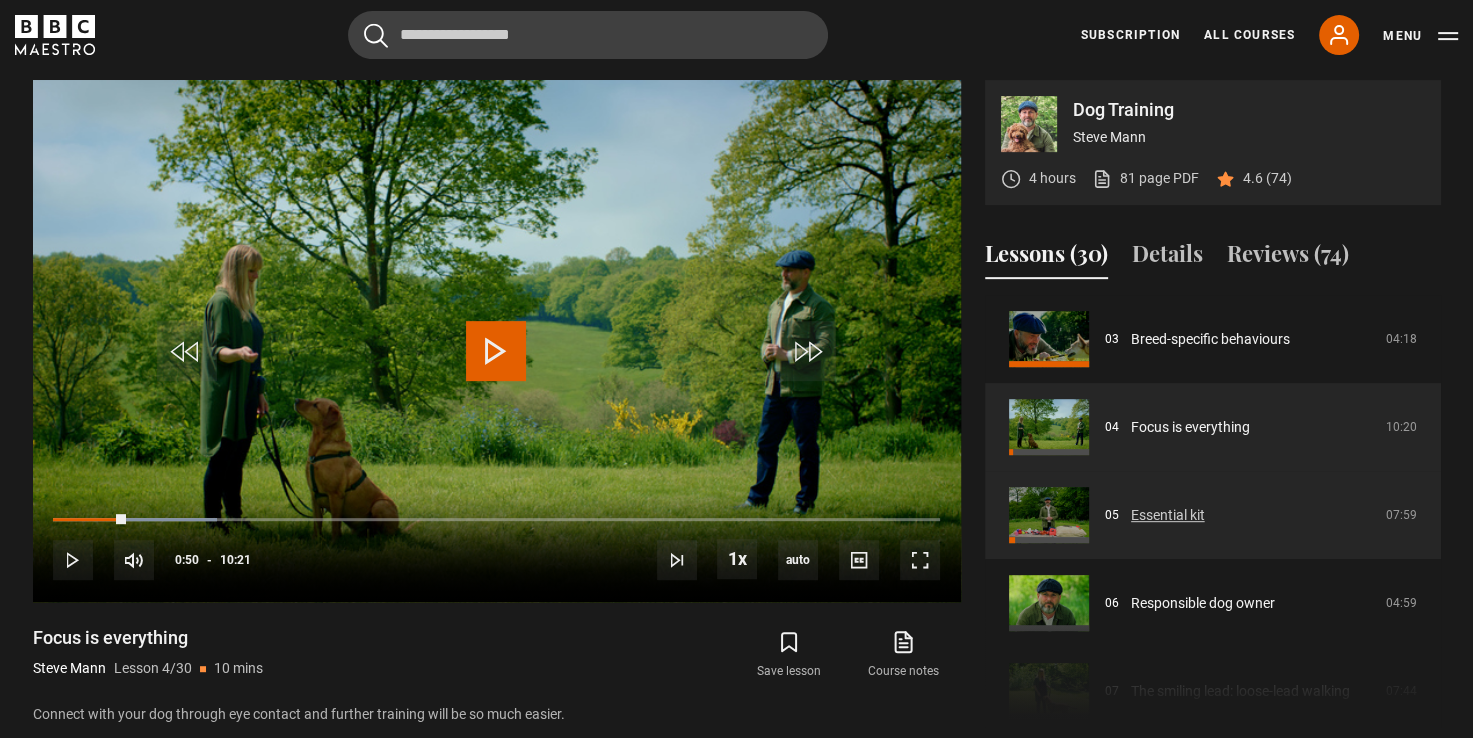 click on "Essential kit" at bounding box center (1168, 515) 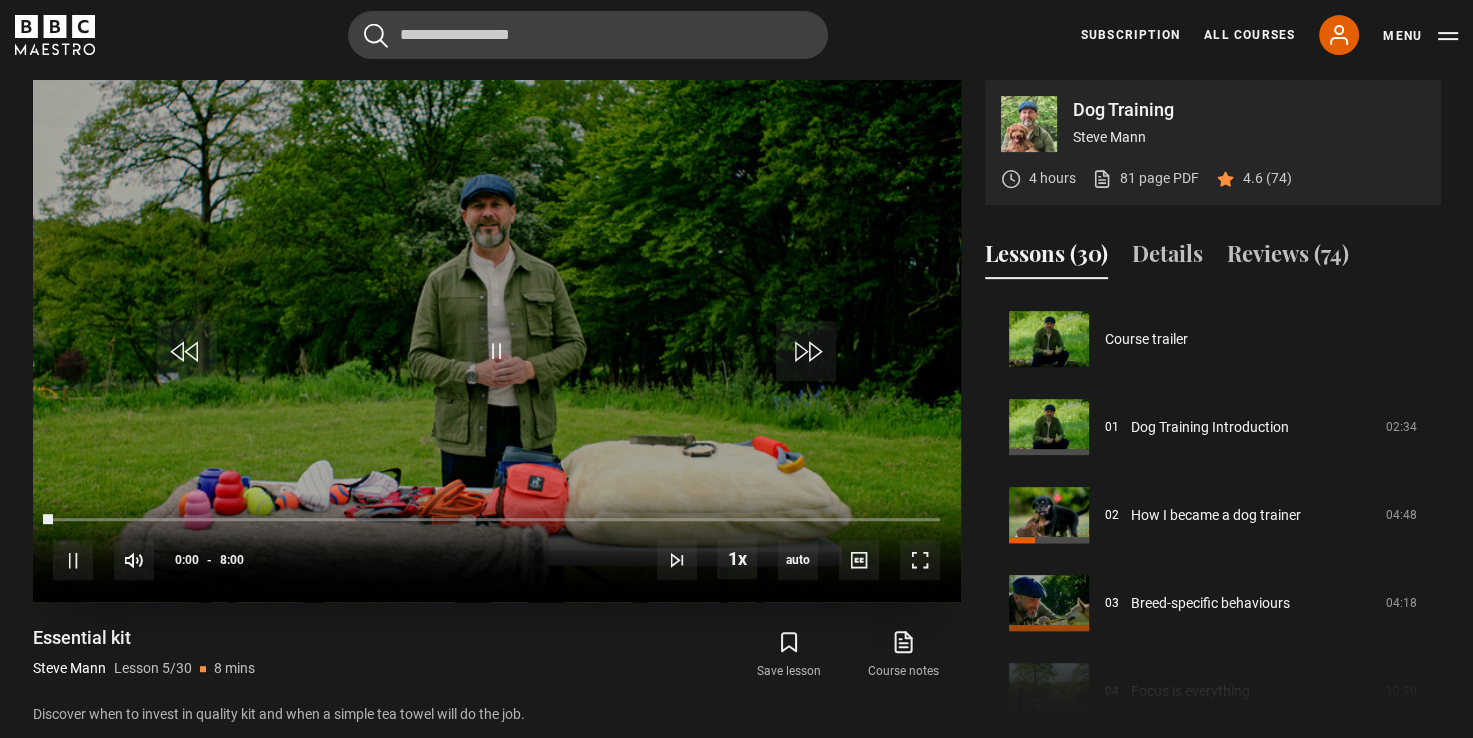 scroll, scrollTop: 804, scrollLeft: 0, axis: vertical 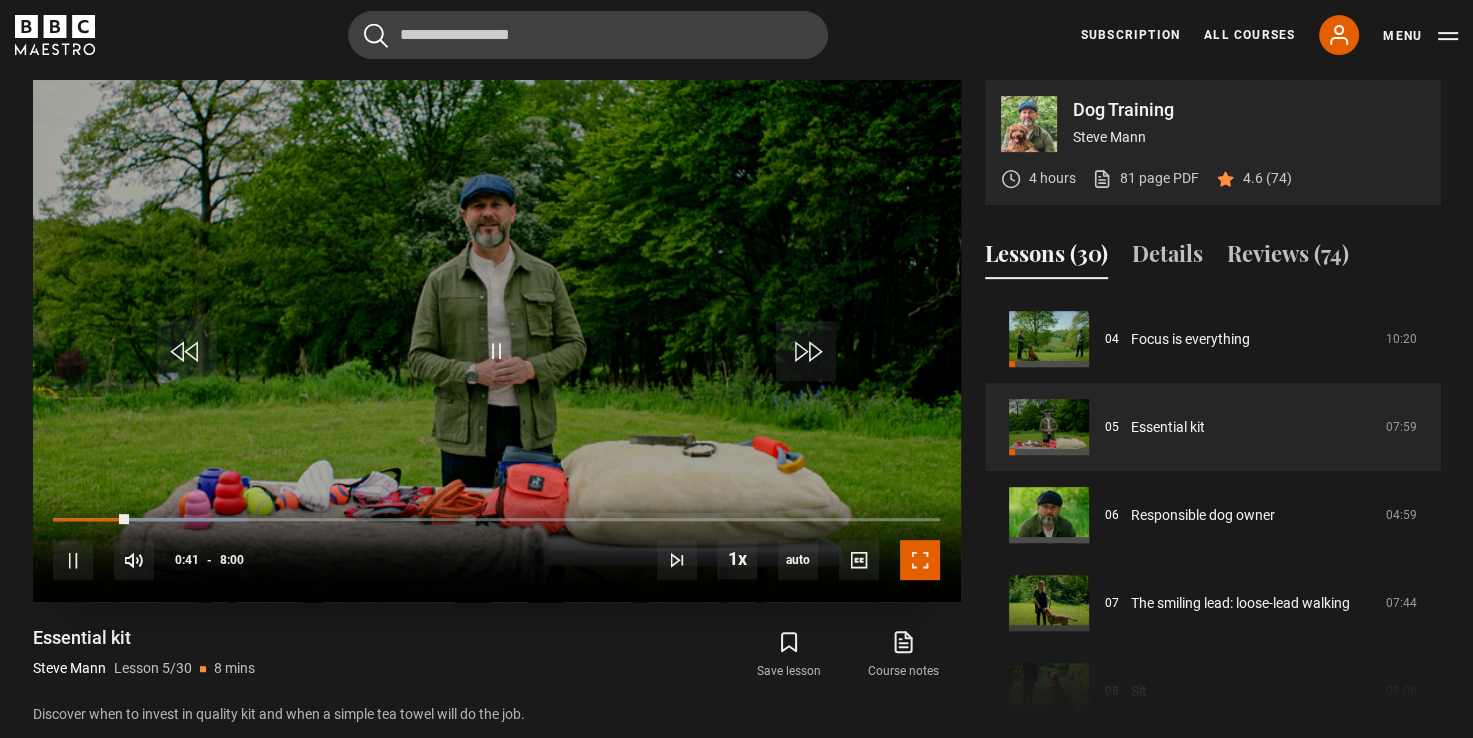 drag, startPoint x: 913, startPoint y: 559, endPoint x: 917, endPoint y: 633, distance: 74.10803 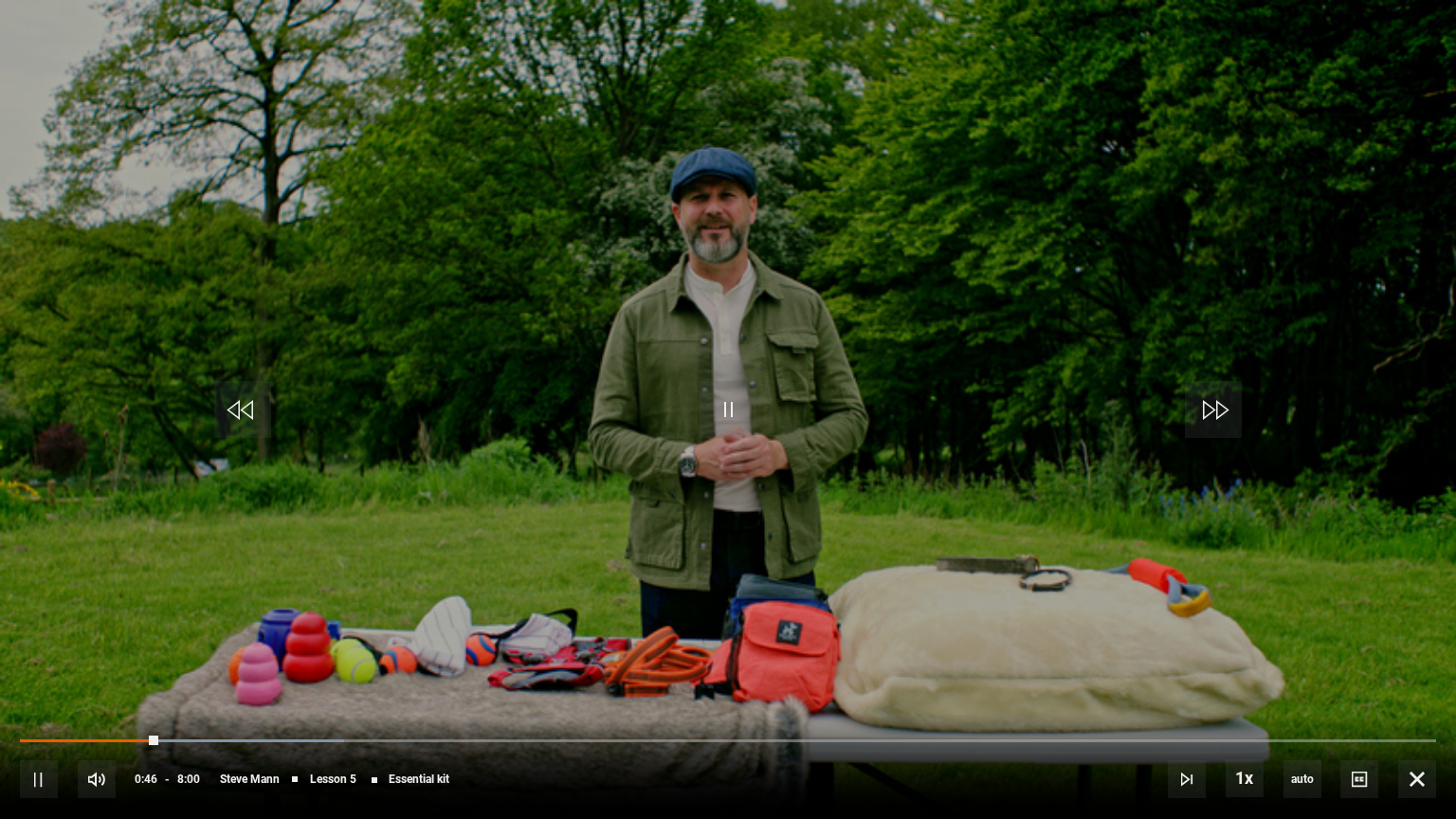 click at bounding box center (728, 410) 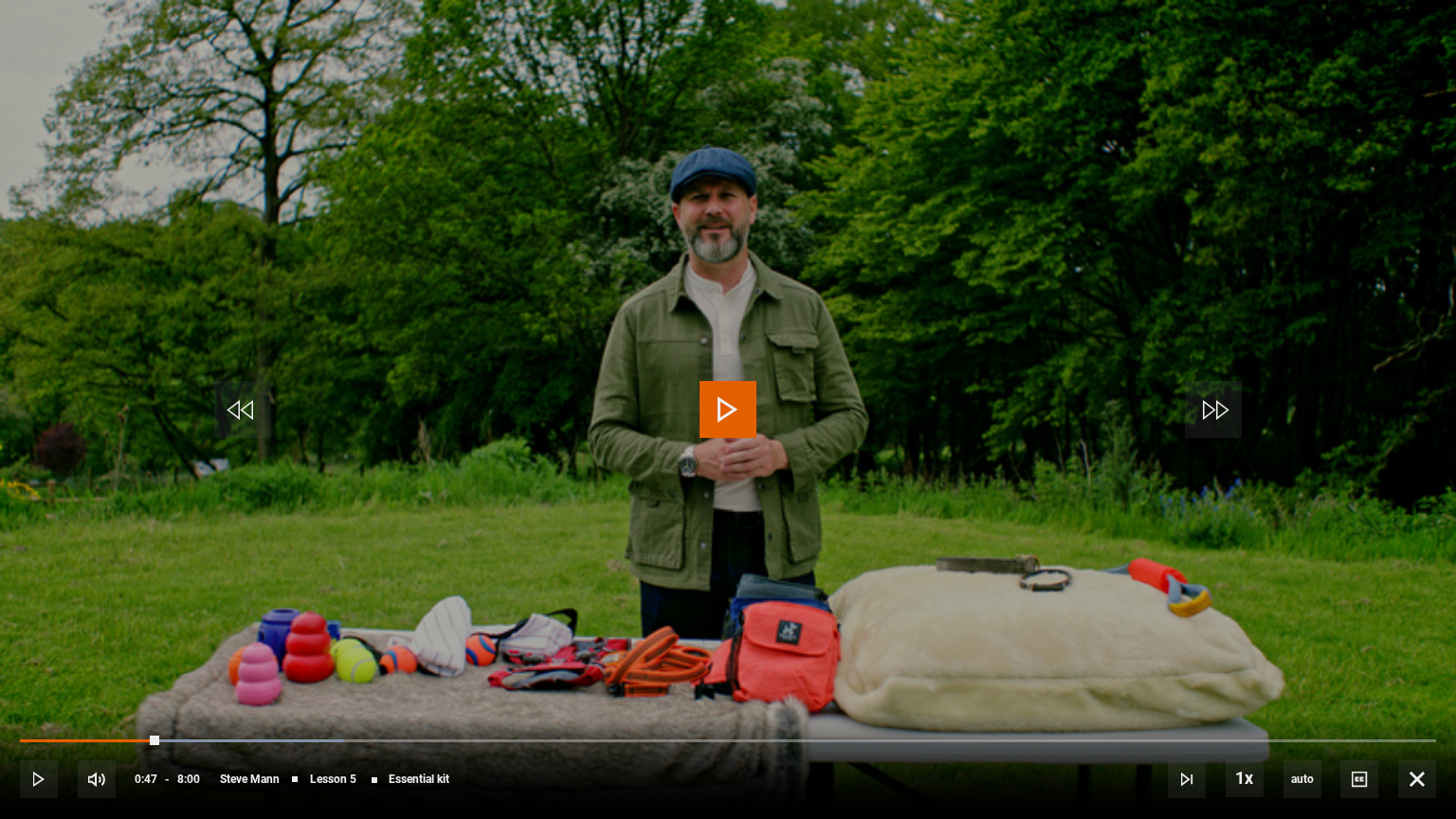 click at bounding box center (728, 410) 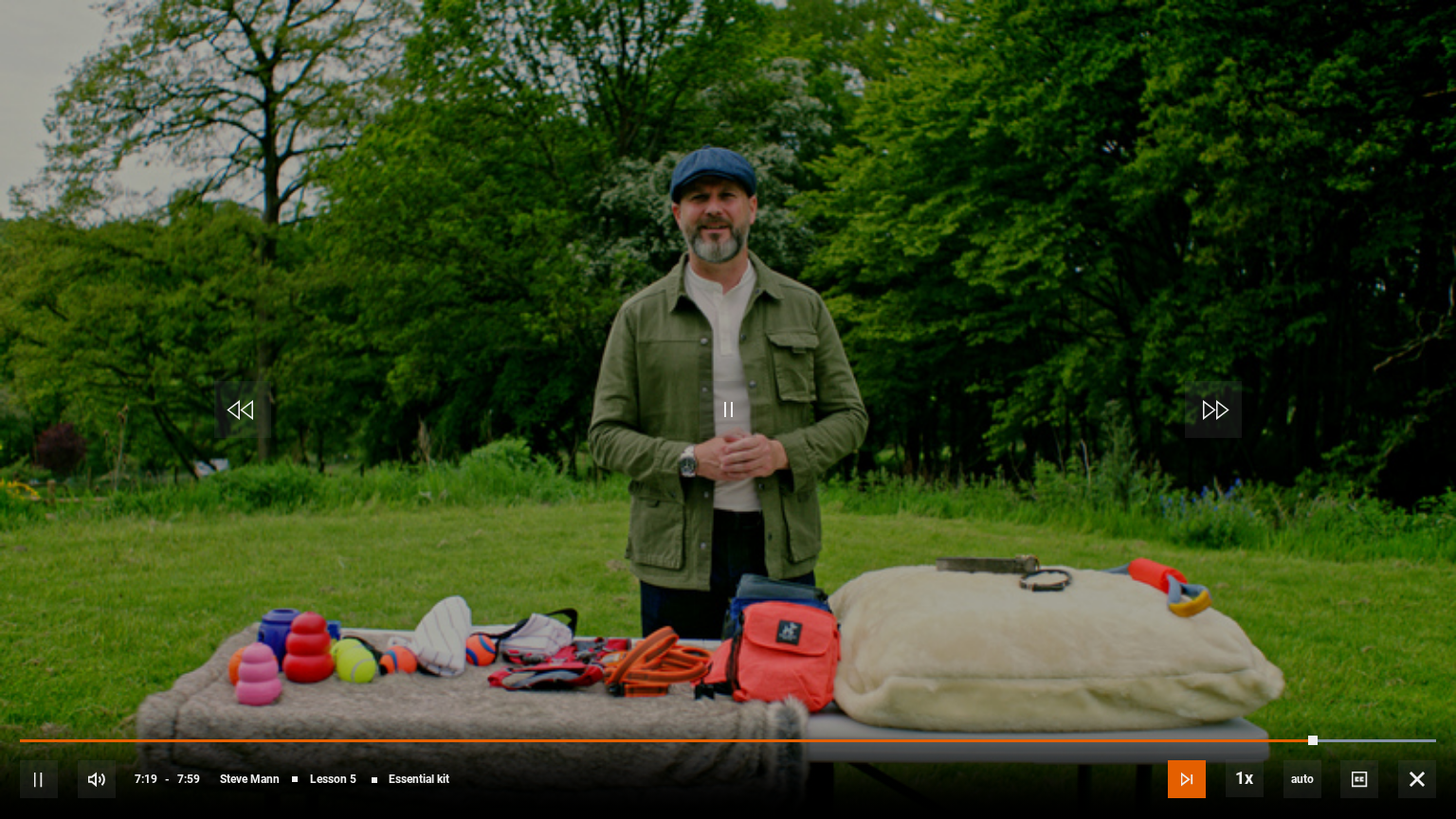 click at bounding box center [1187, 779] 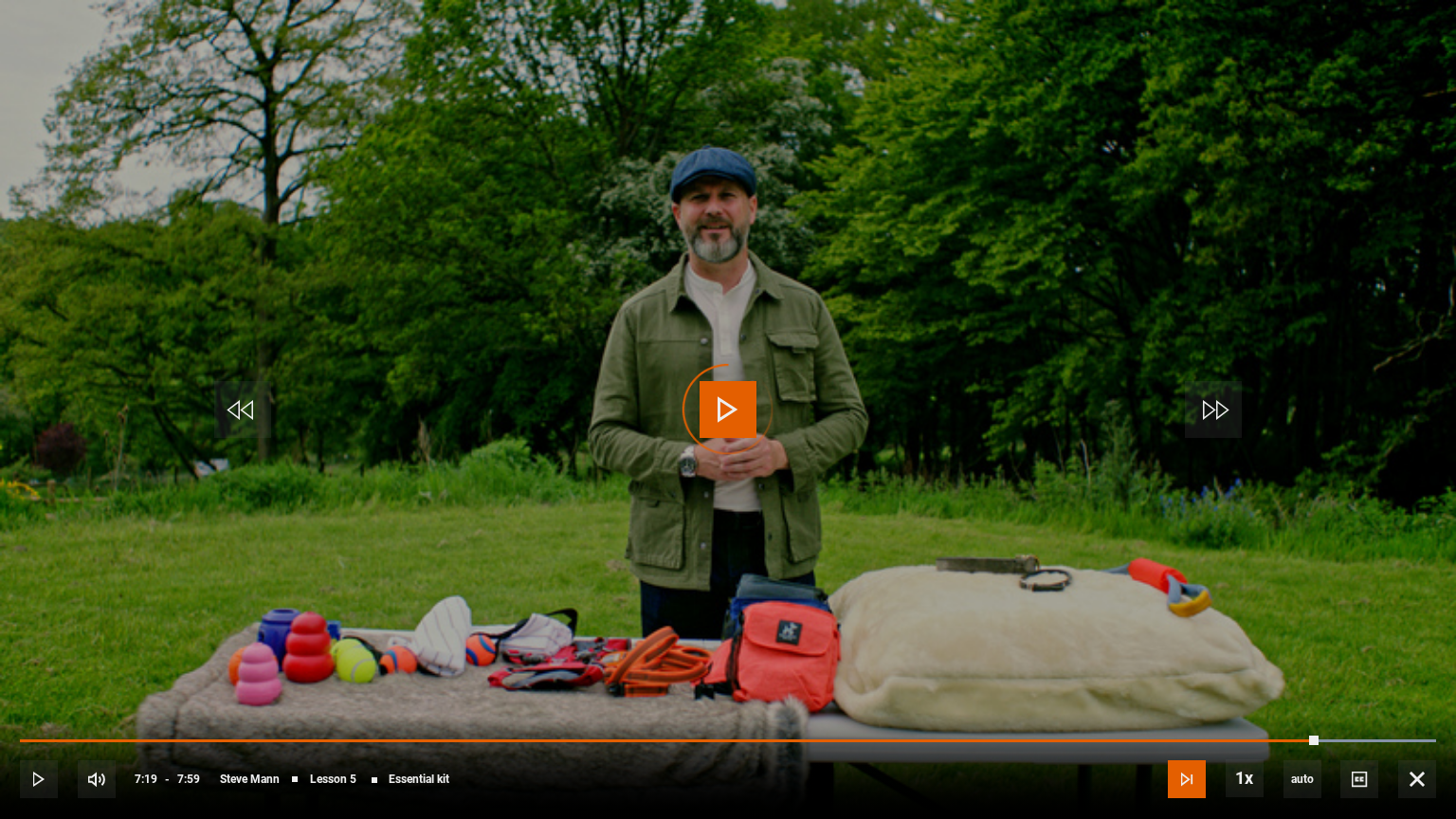 click at bounding box center [1187, 779] 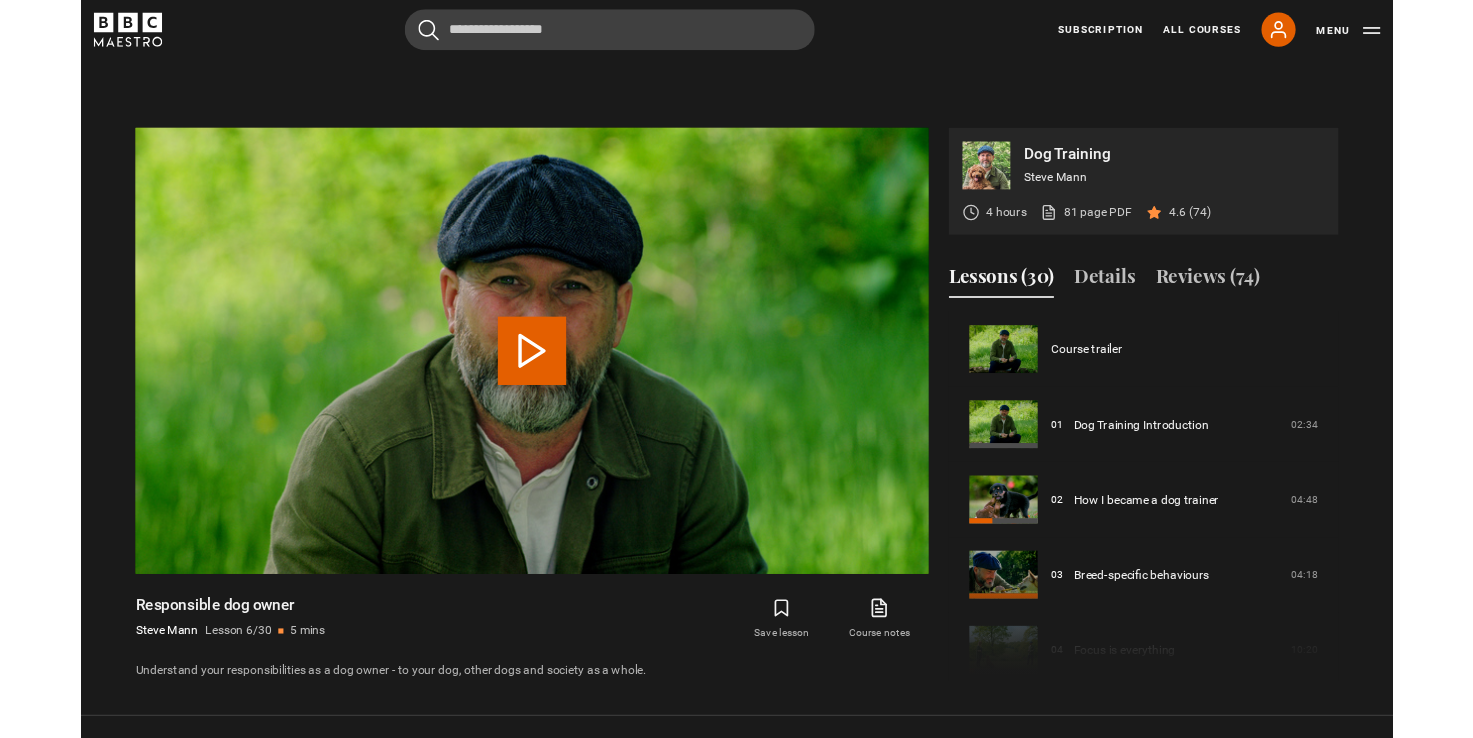 scroll, scrollTop: 874, scrollLeft: 0, axis: vertical 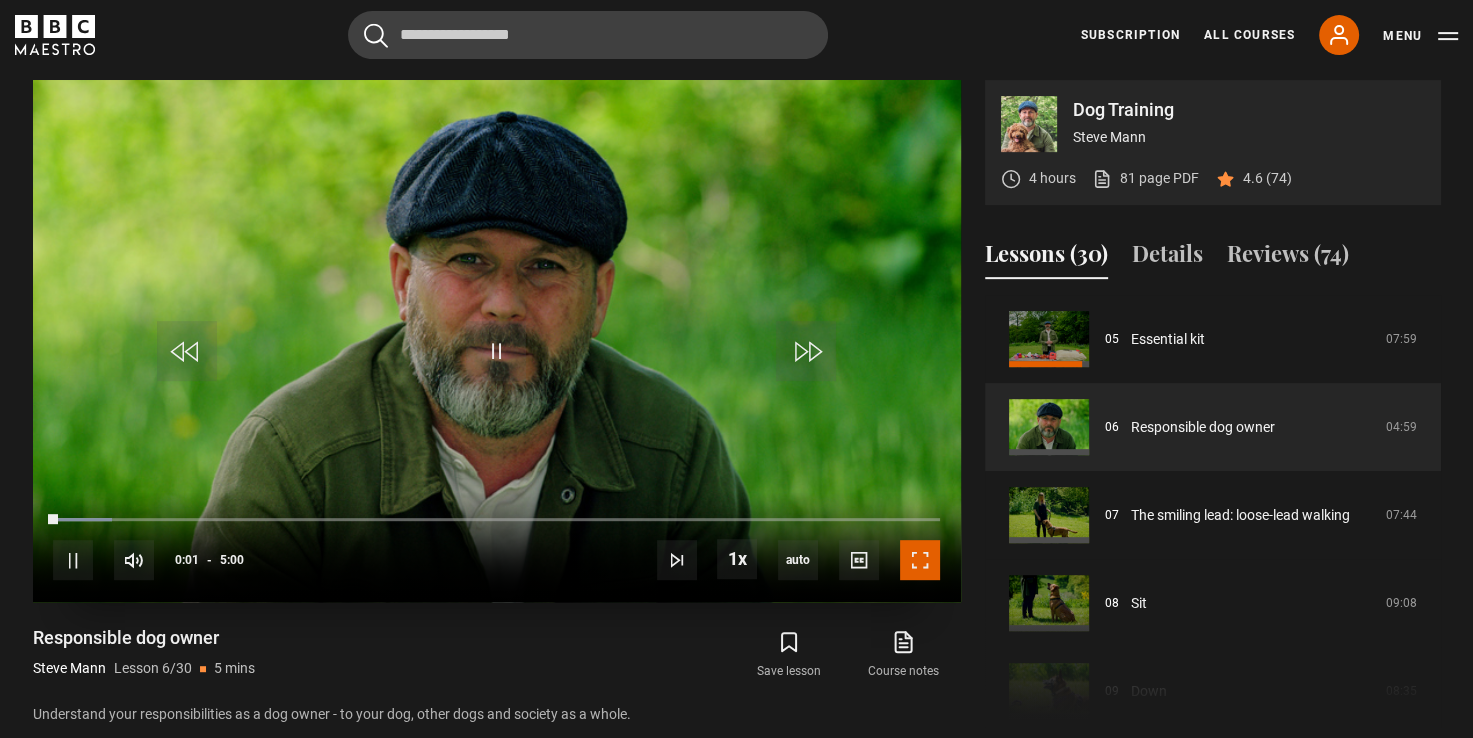 drag, startPoint x: 917, startPoint y: 562, endPoint x: 921, endPoint y: 636, distance: 74.10803 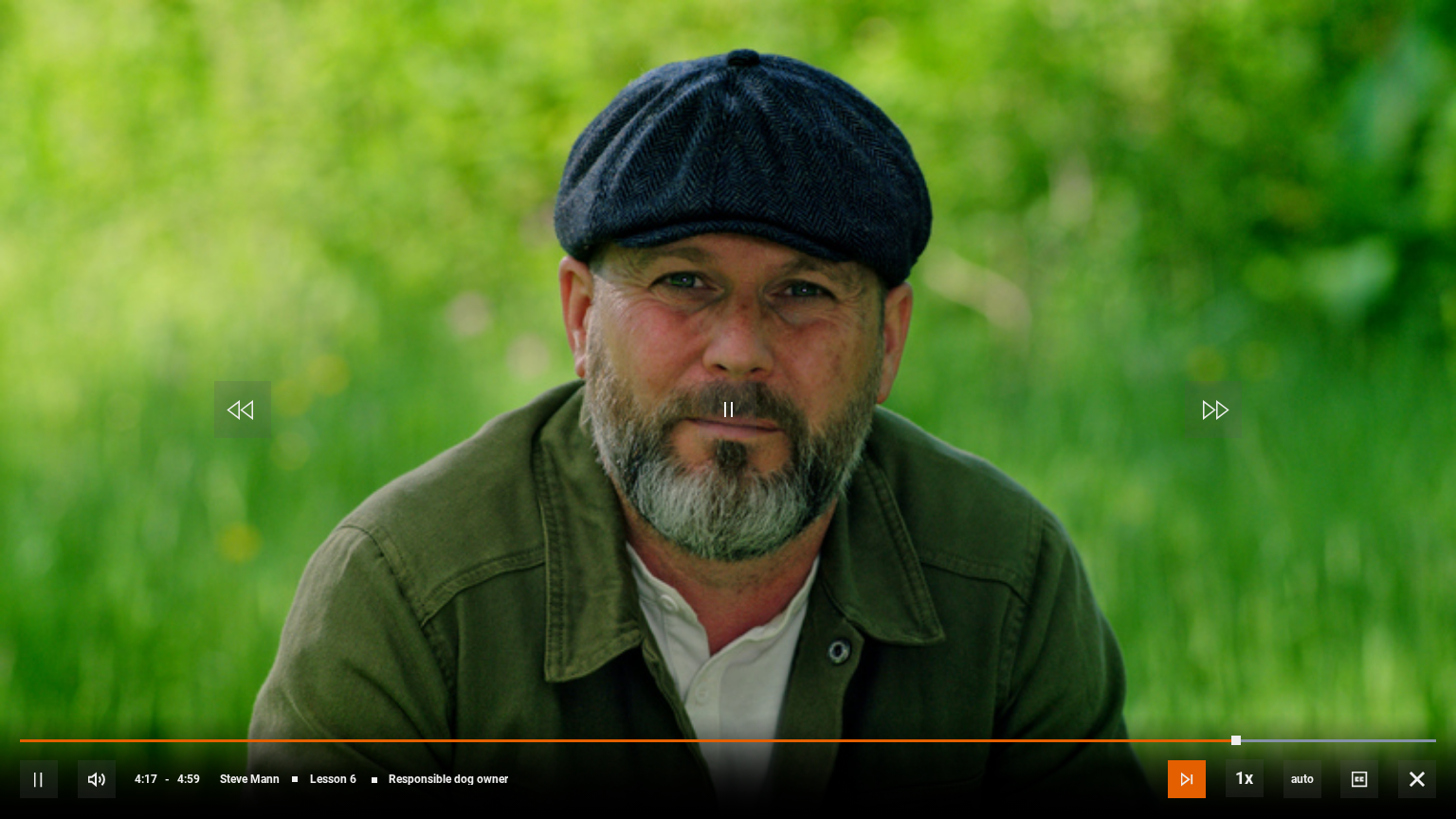 click at bounding box center [1187, 779] 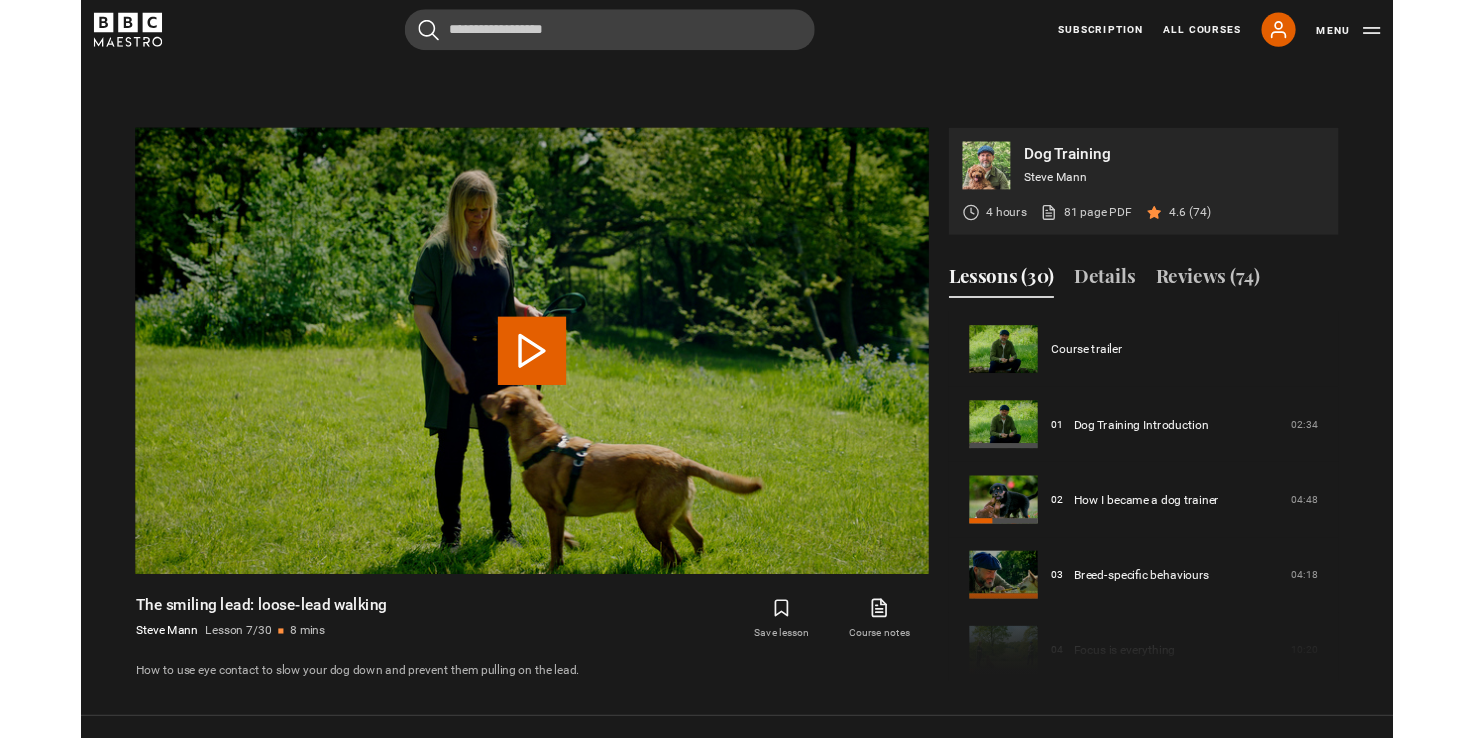 scroll, scrollTop: 874, scrollLeft: 0, axis: vertical 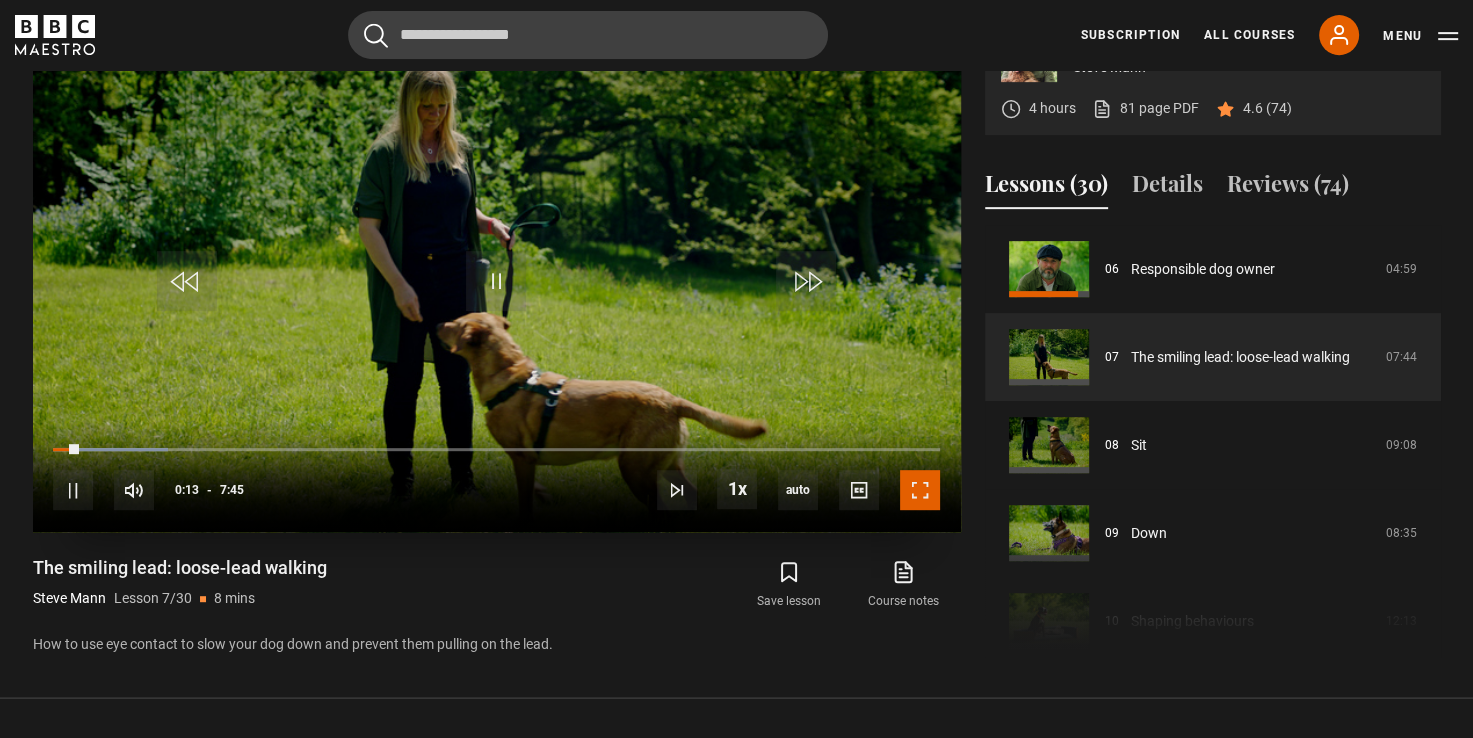 click at bounding box center (920, 490) 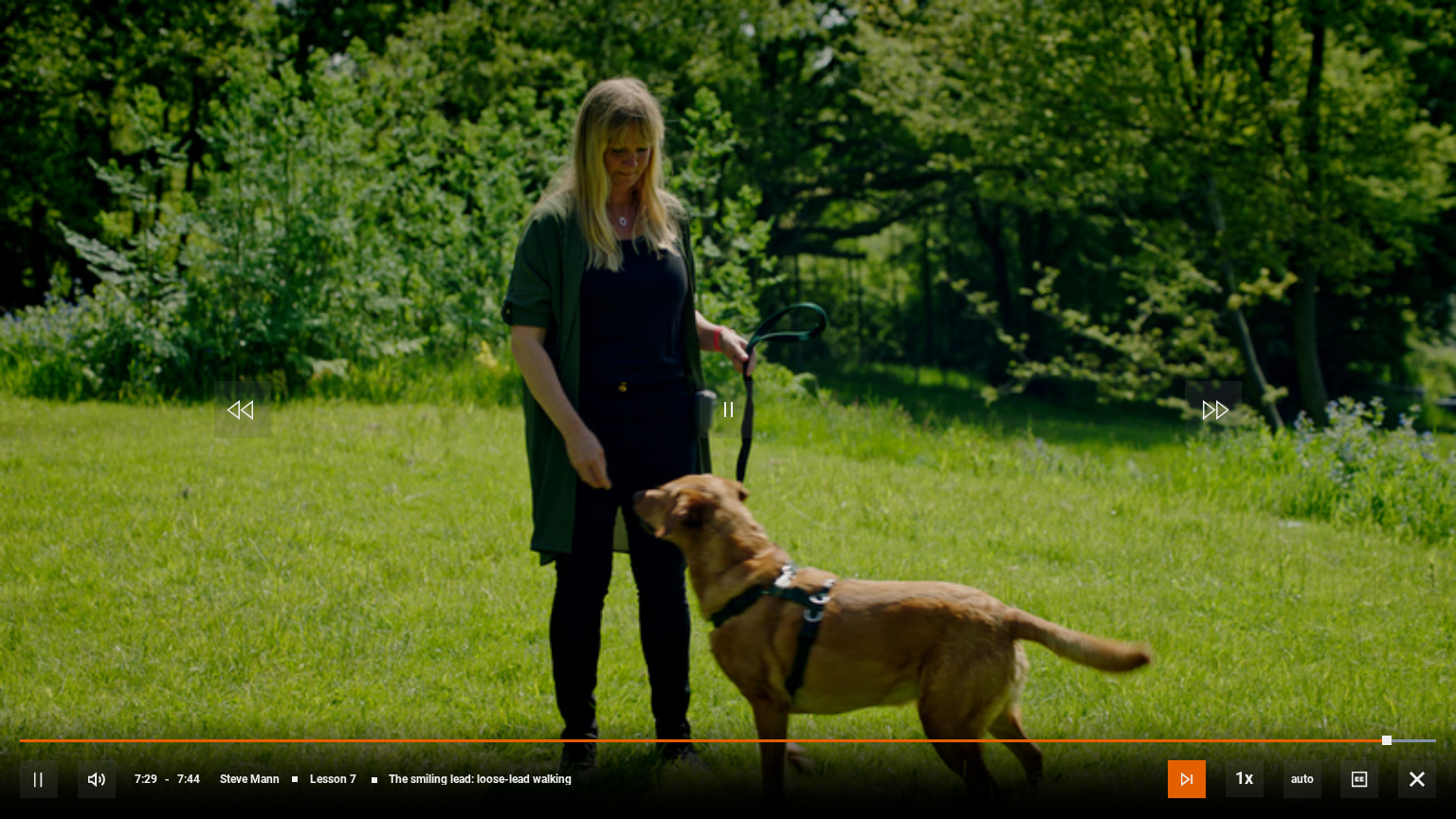 click at bounding box center [1187, 779] 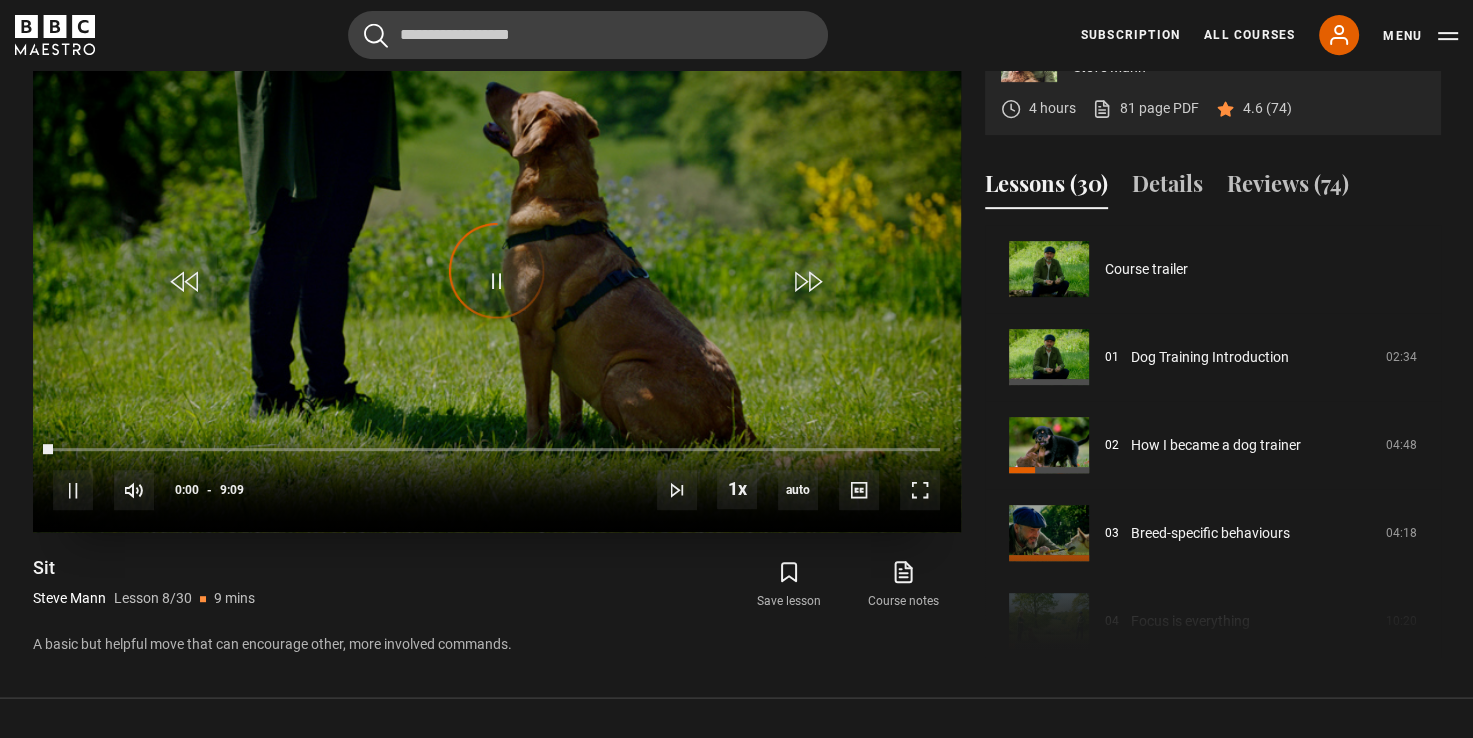 scroll, scrollTop: 616, scrollLeft: 0, axis: vertical 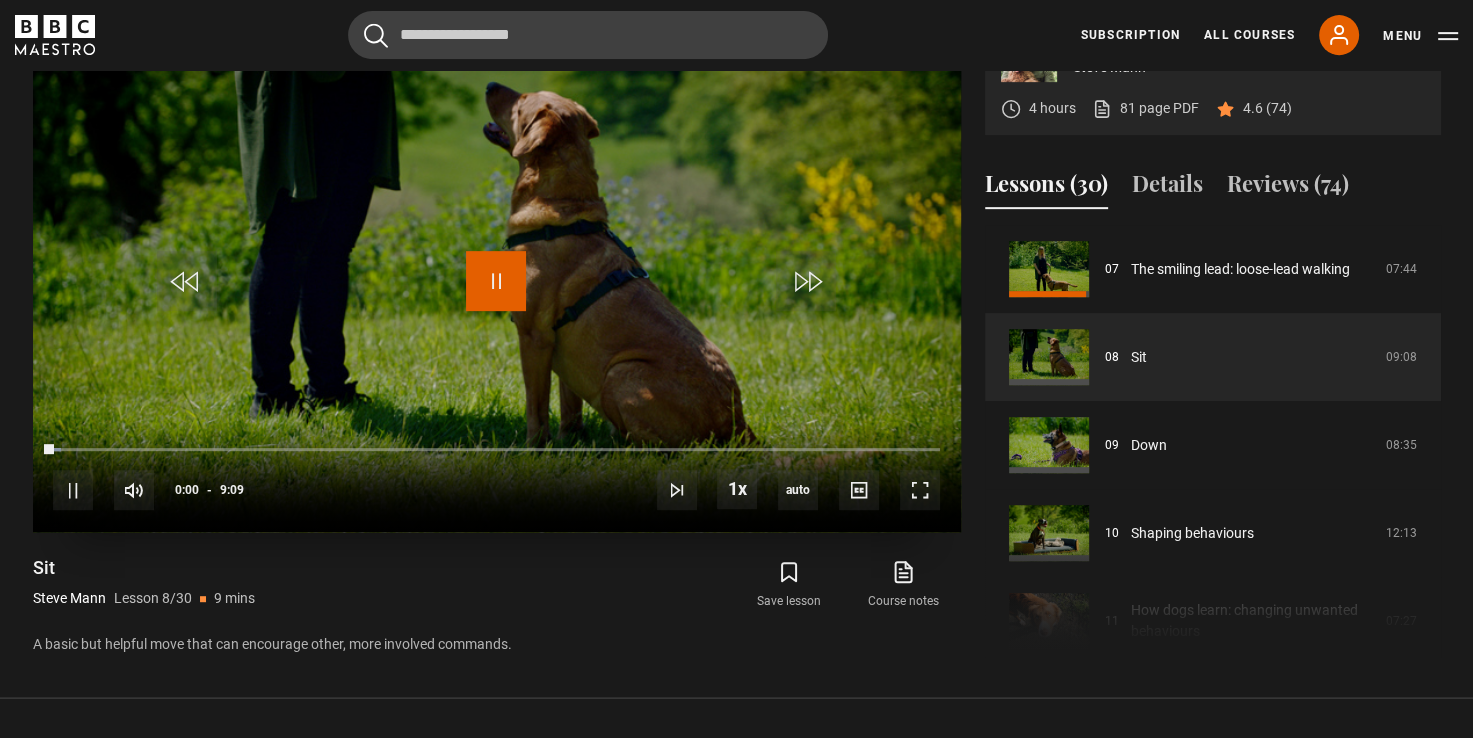 click at bounding box center [496, 281] 